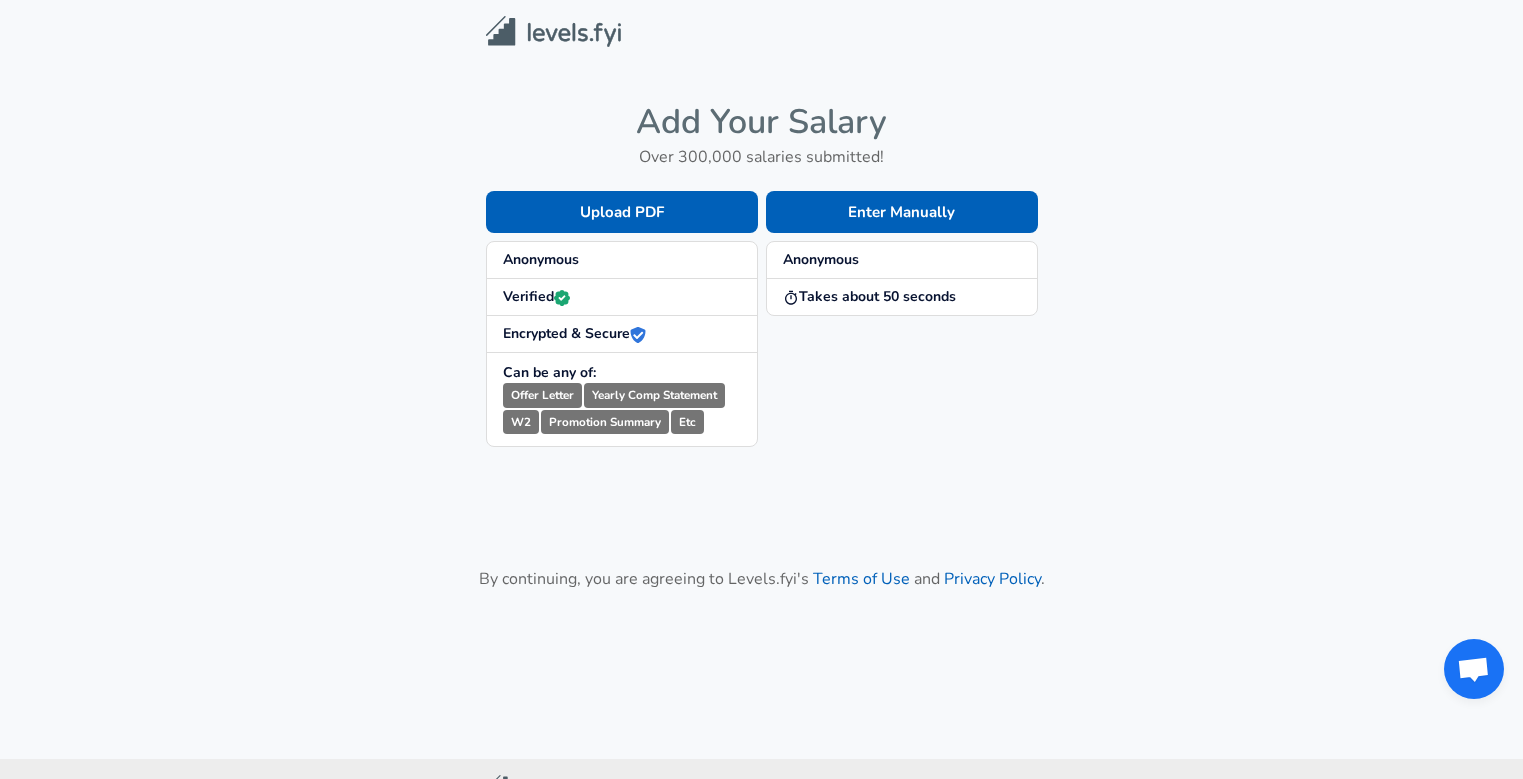 scroll, scrollTop: 0, scrollLeft: 0, axis: both 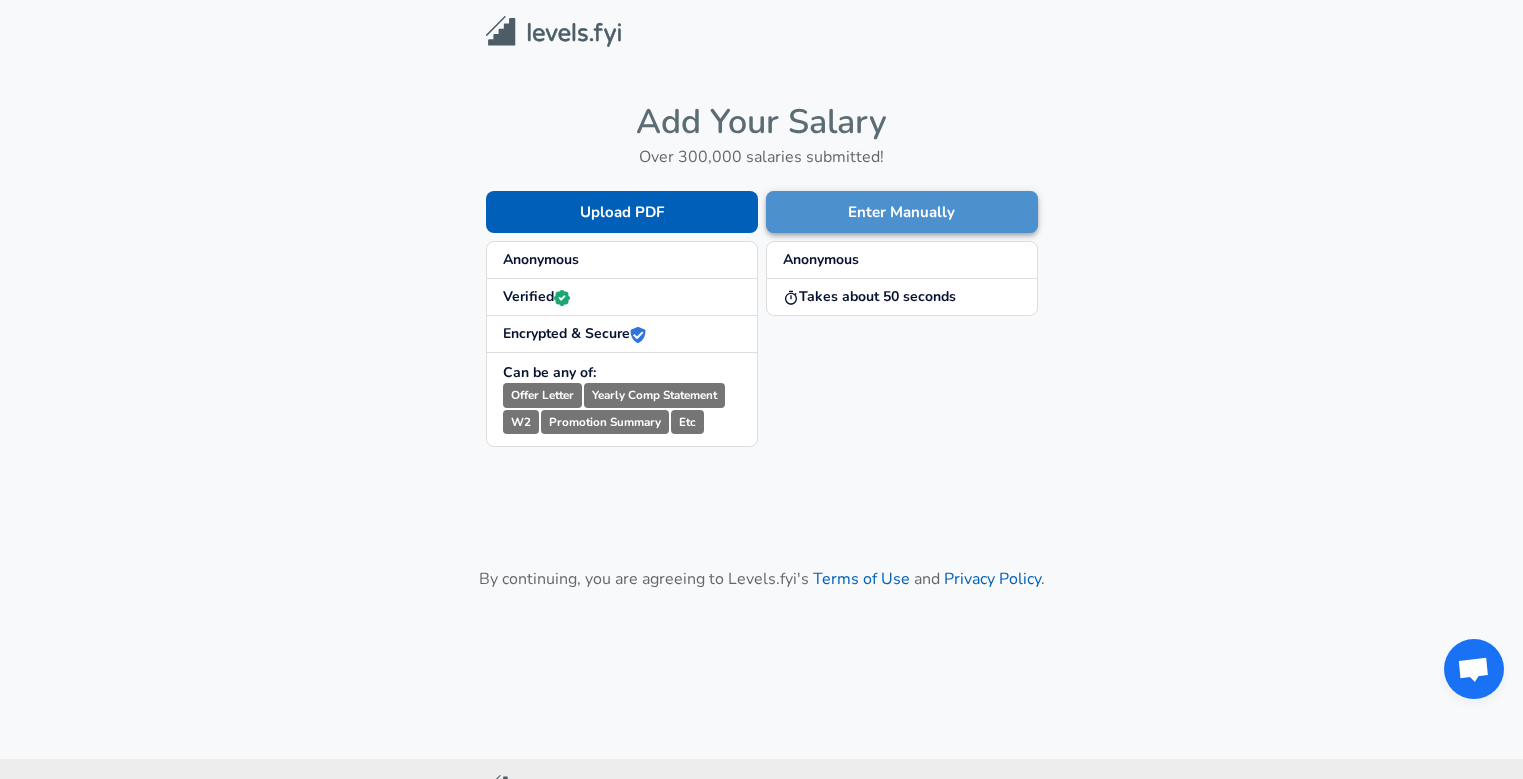 click on "Enter Manually" at bounding box center [902, 212] 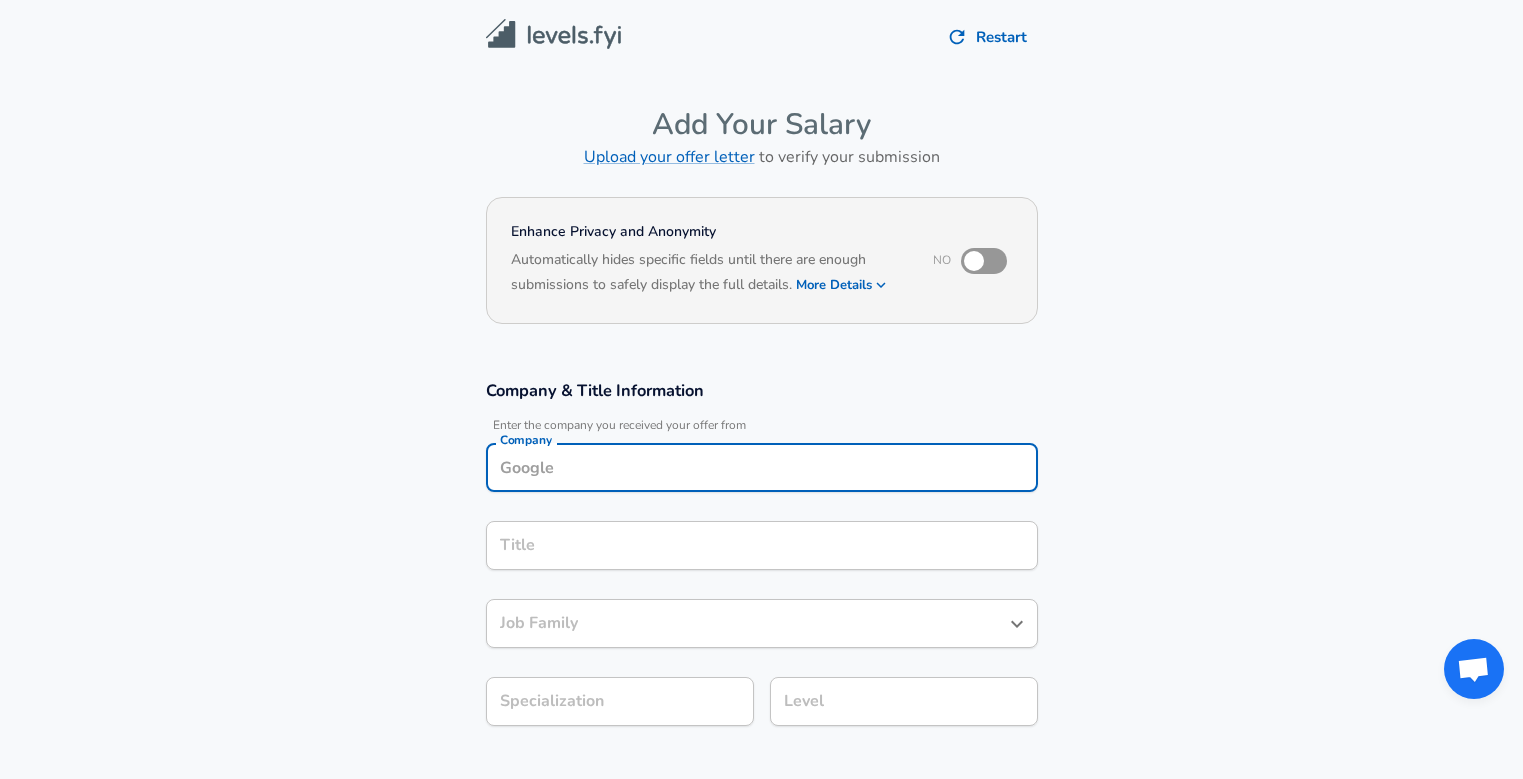 scroll, scrollTop: 20, scrollLeft: 0, axis: vertical 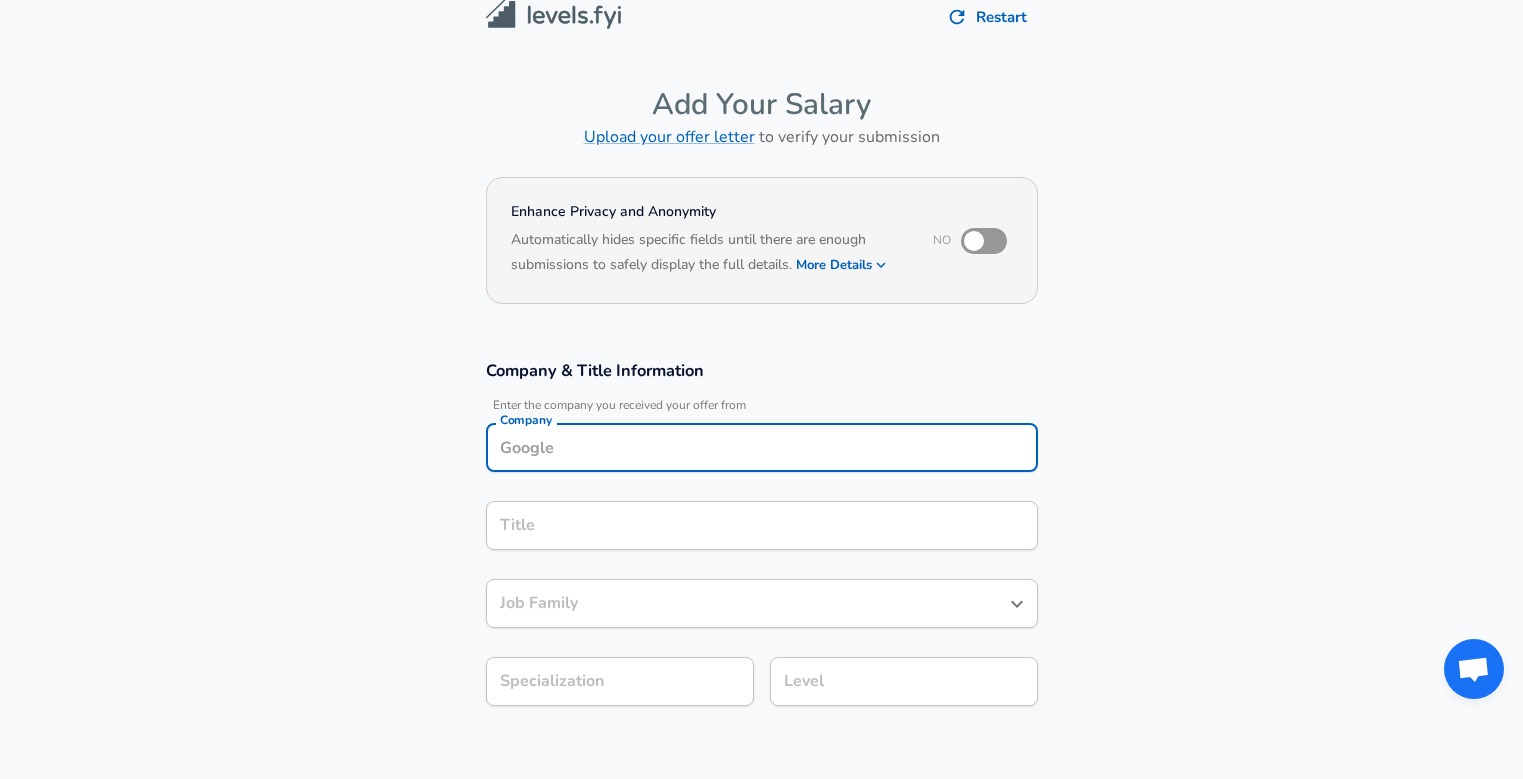 click on "Company" at bounding box center (762, 447) 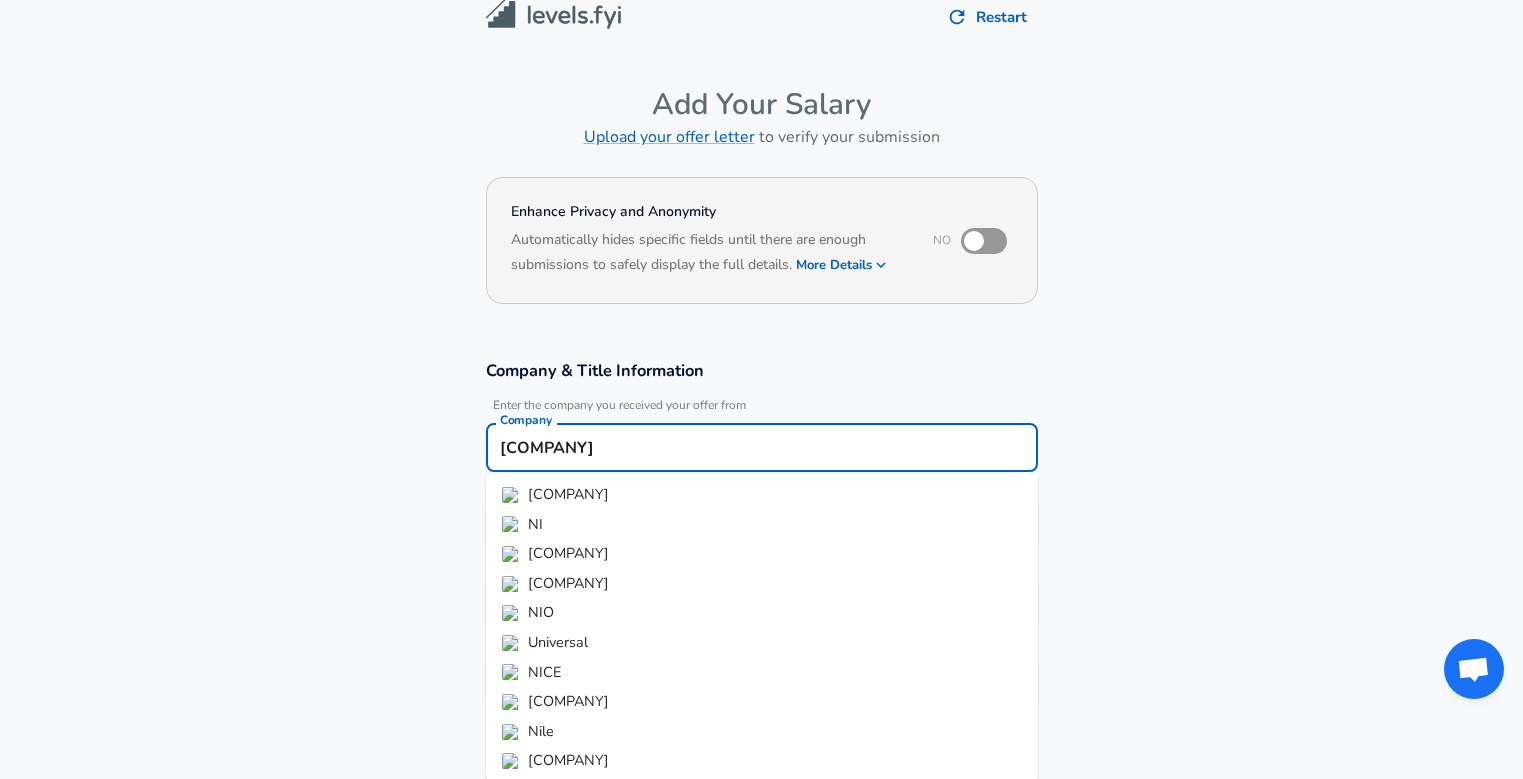 scroll, scrollTop: 1, scrollLeft: 0, axis: vertical 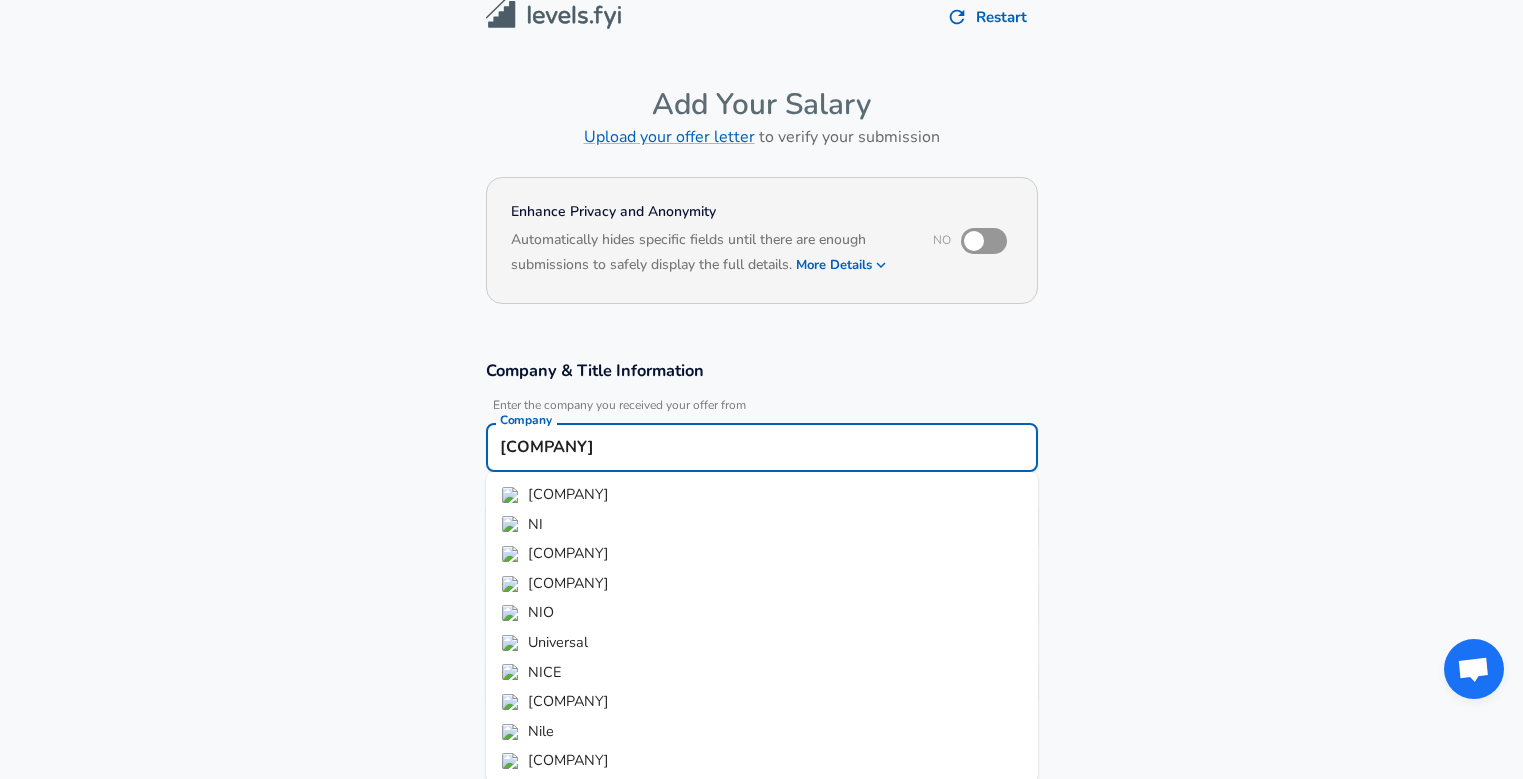 type on "[COMPANY]" 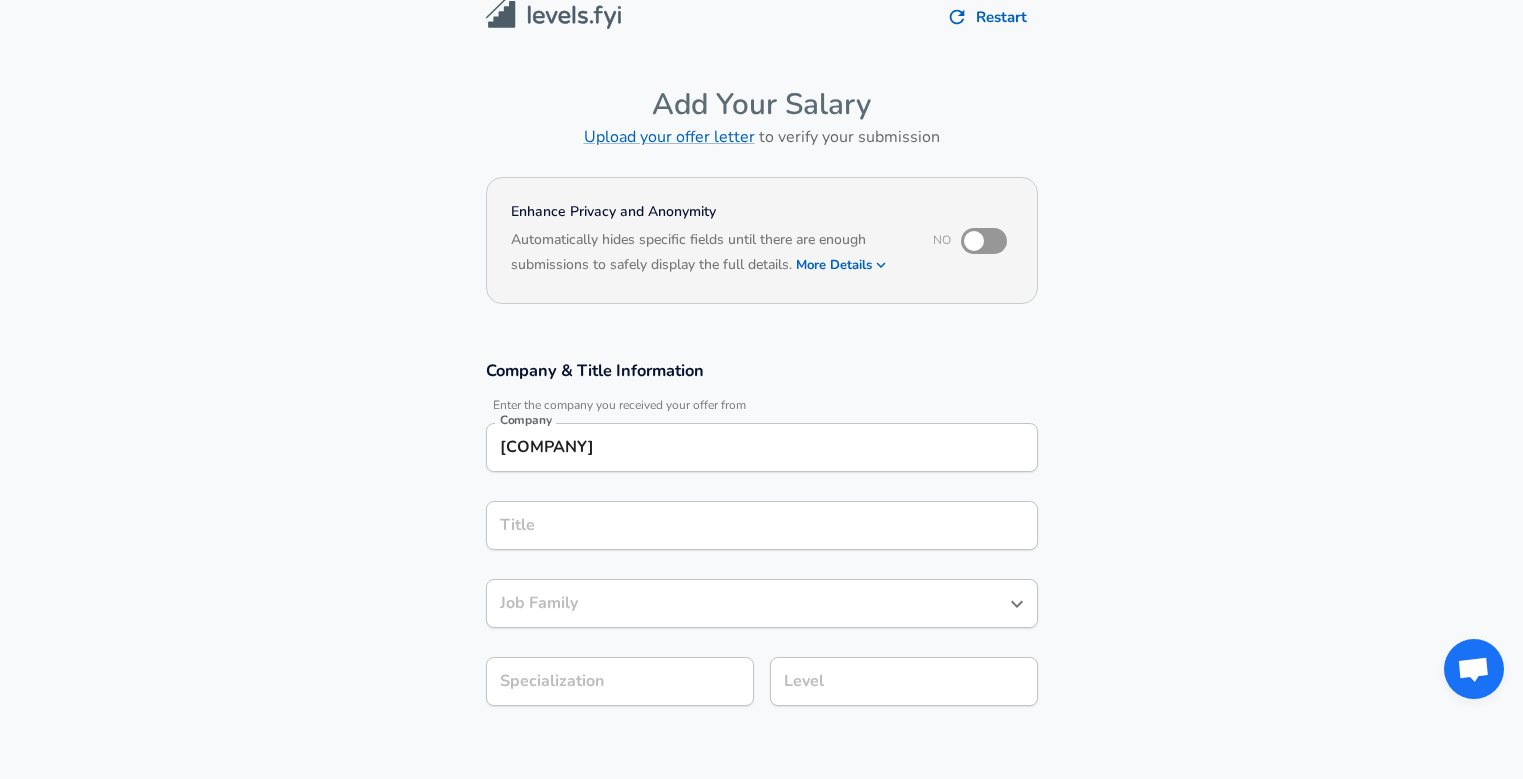 scroll, scrollTop: 0, scrollLeft: 0, axis: both 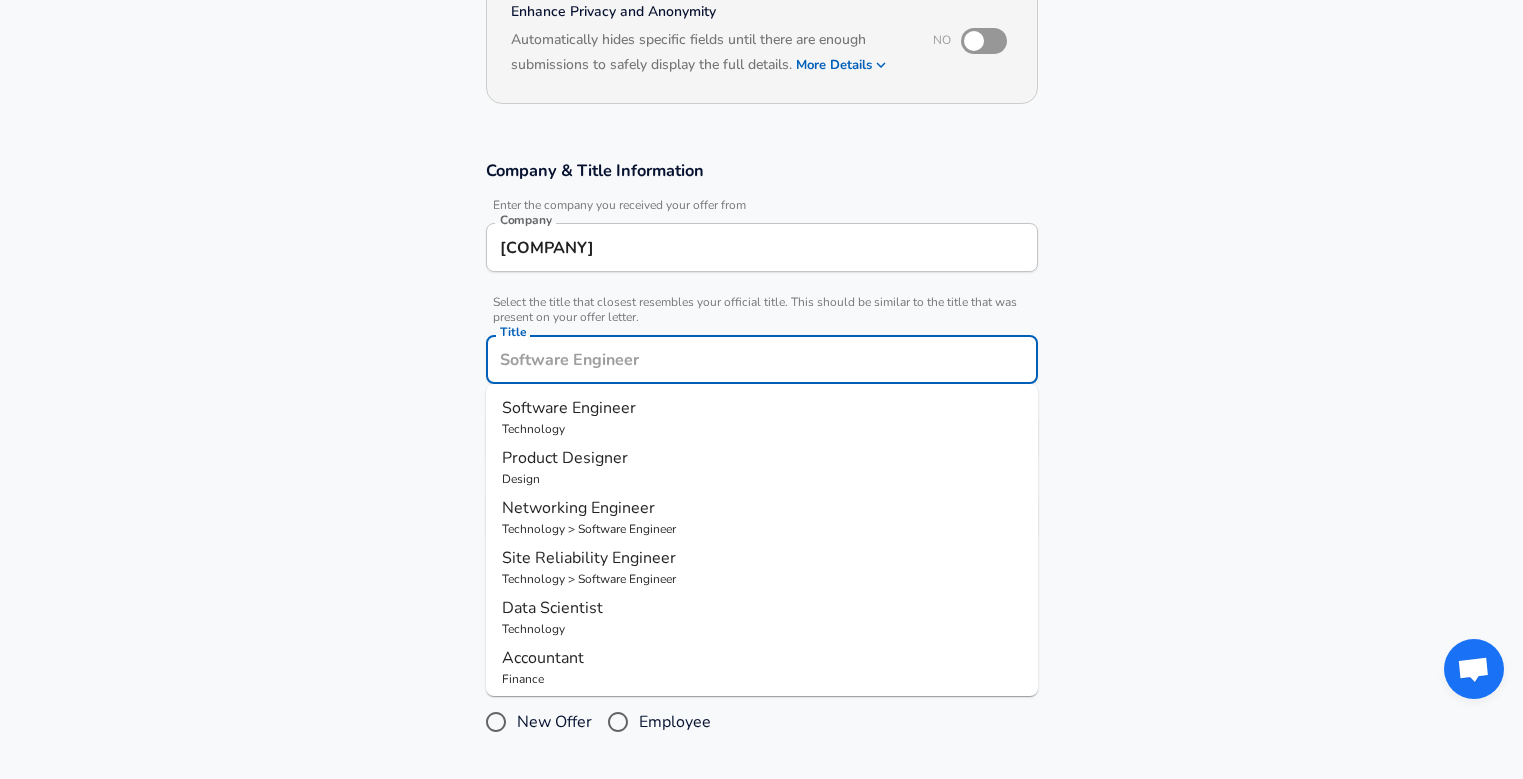 click on "Title" at bounding box center [762, 359] 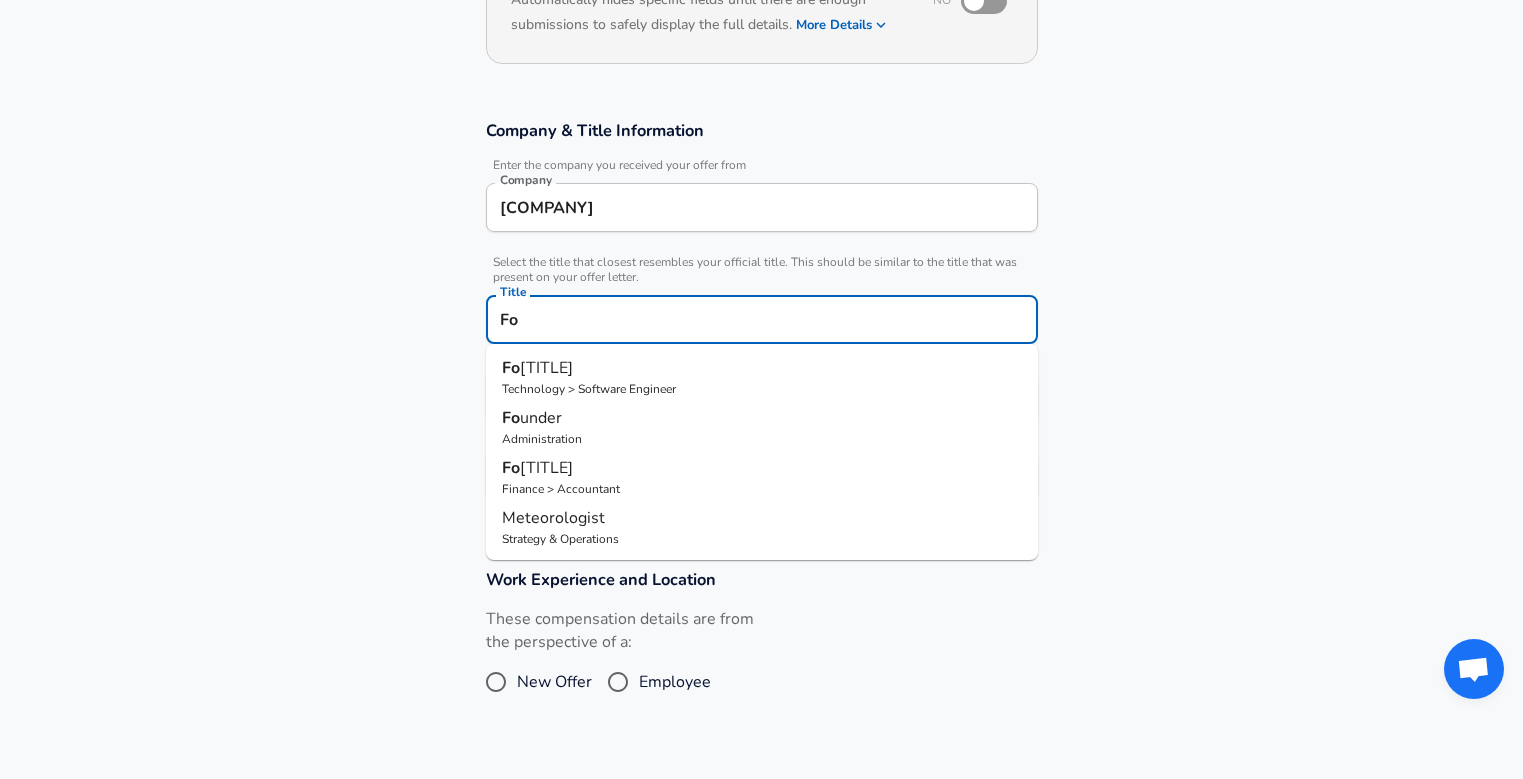 type on "o" 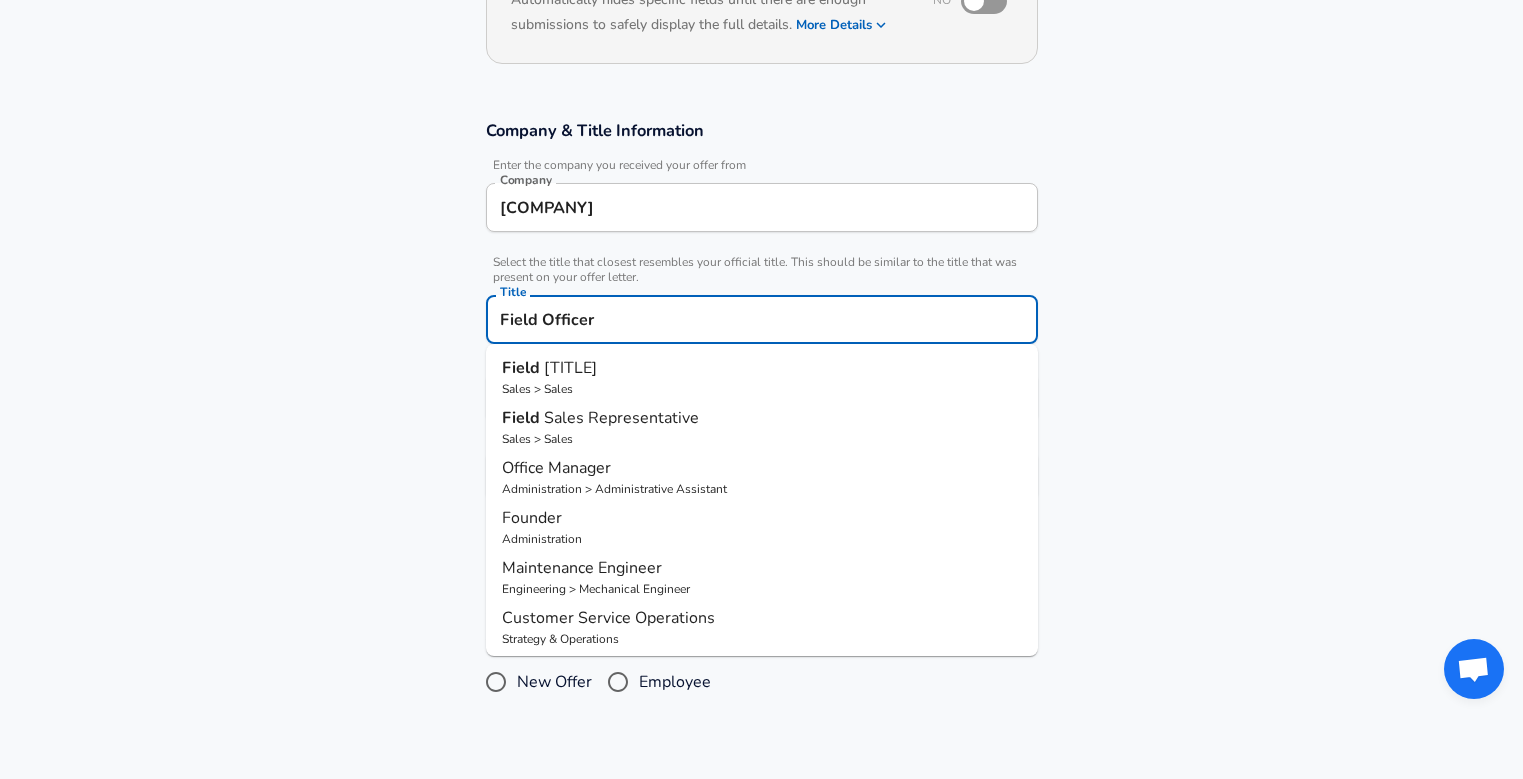 drag, startPoint x: 545, startPoint y: 323, endPoint x: 564, endPoint y: 350, distance: 33.01515 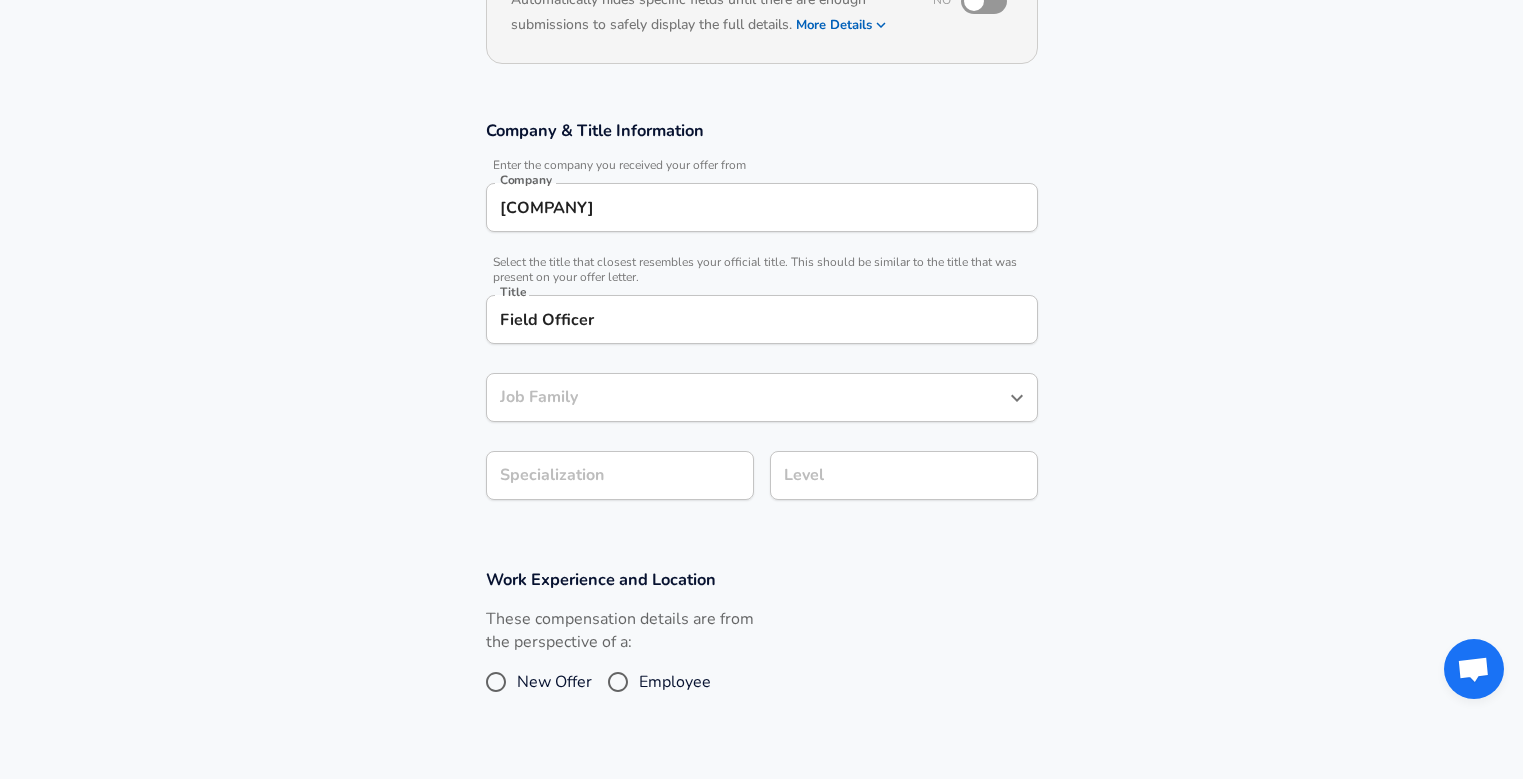 click on "Job Family" at bounding box center (747, 397) 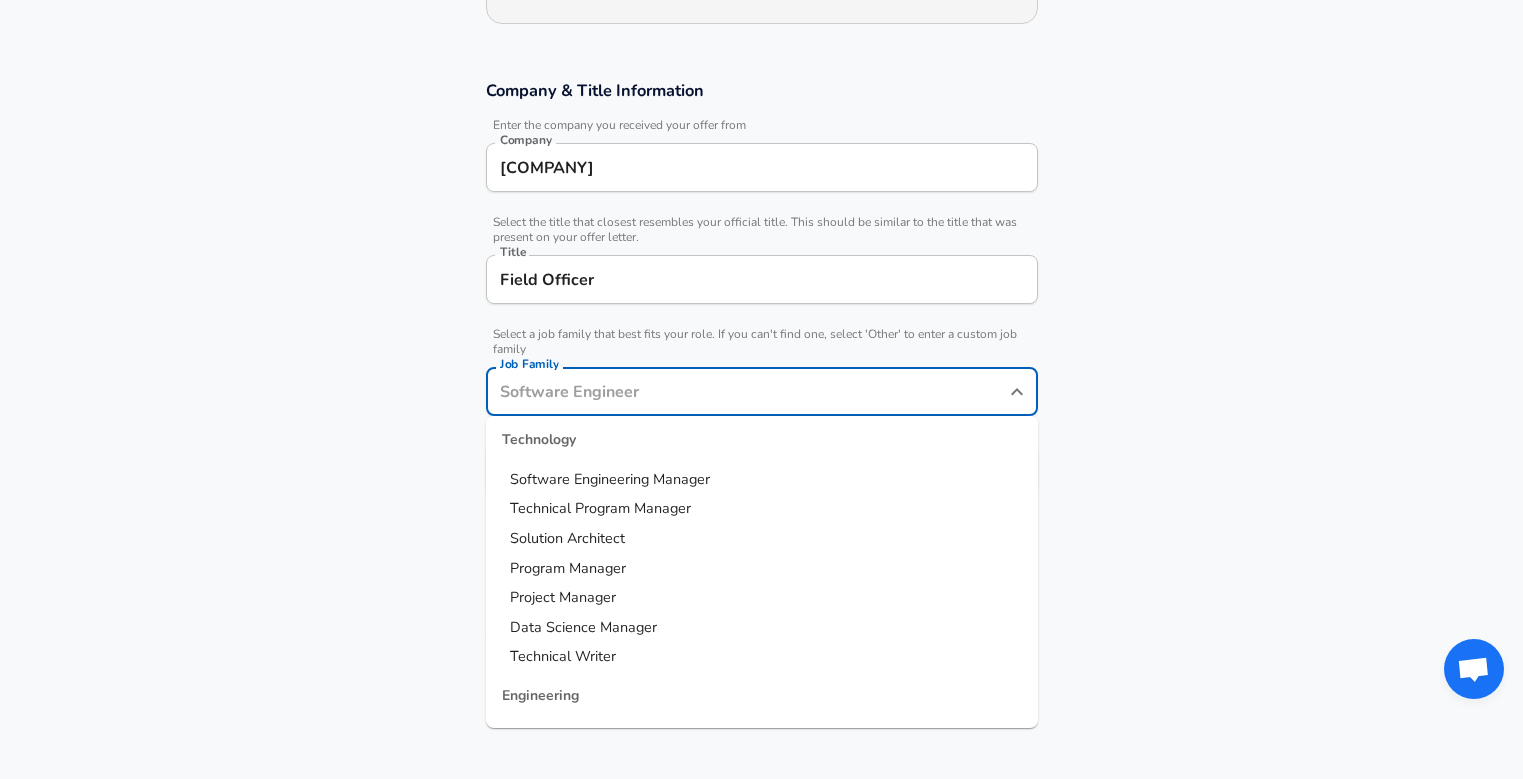 scroll, scrollTop: 100, scrollLeft: 0, axis: vertical 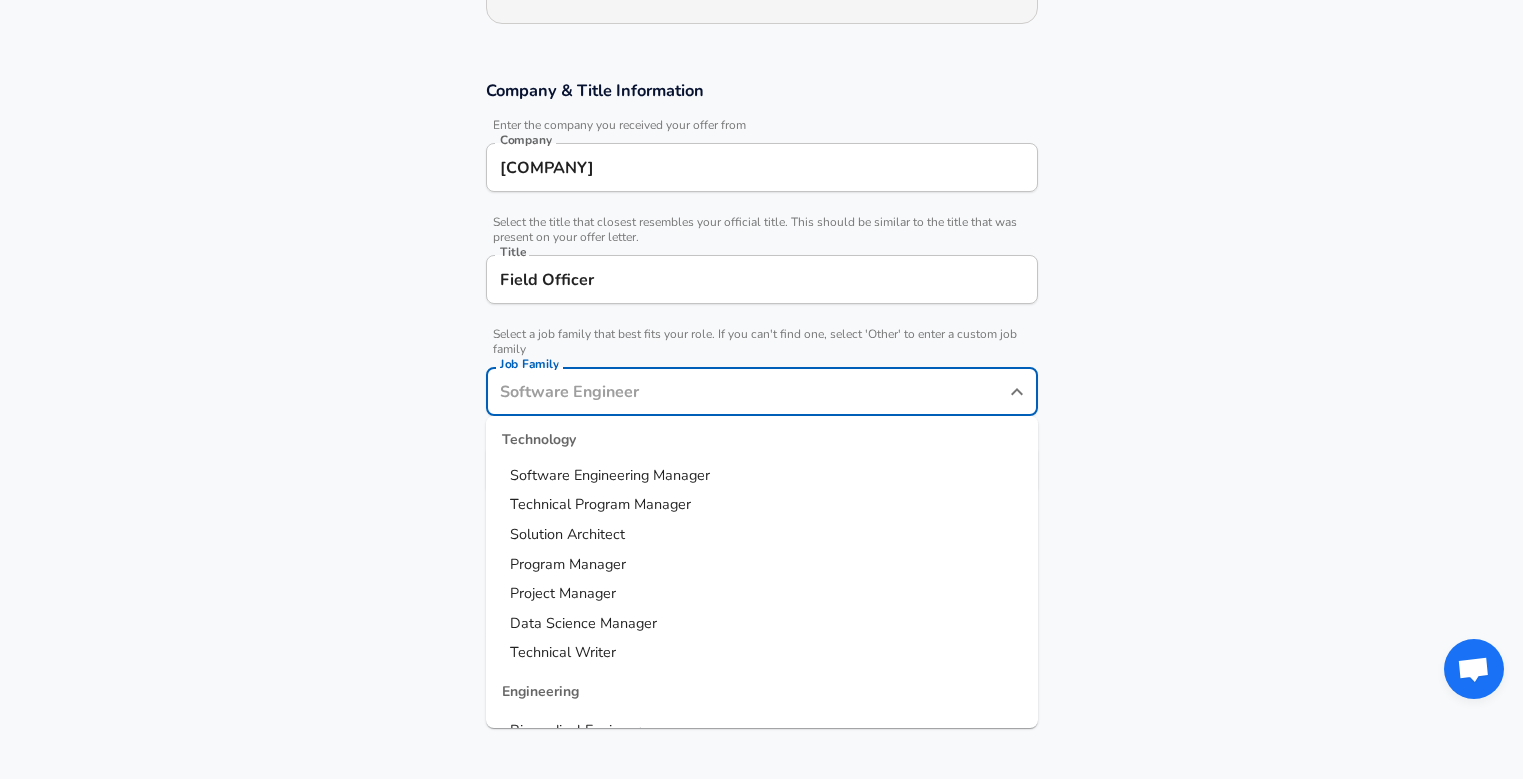 click on "Project Manager" at bounding box center [563, 593] 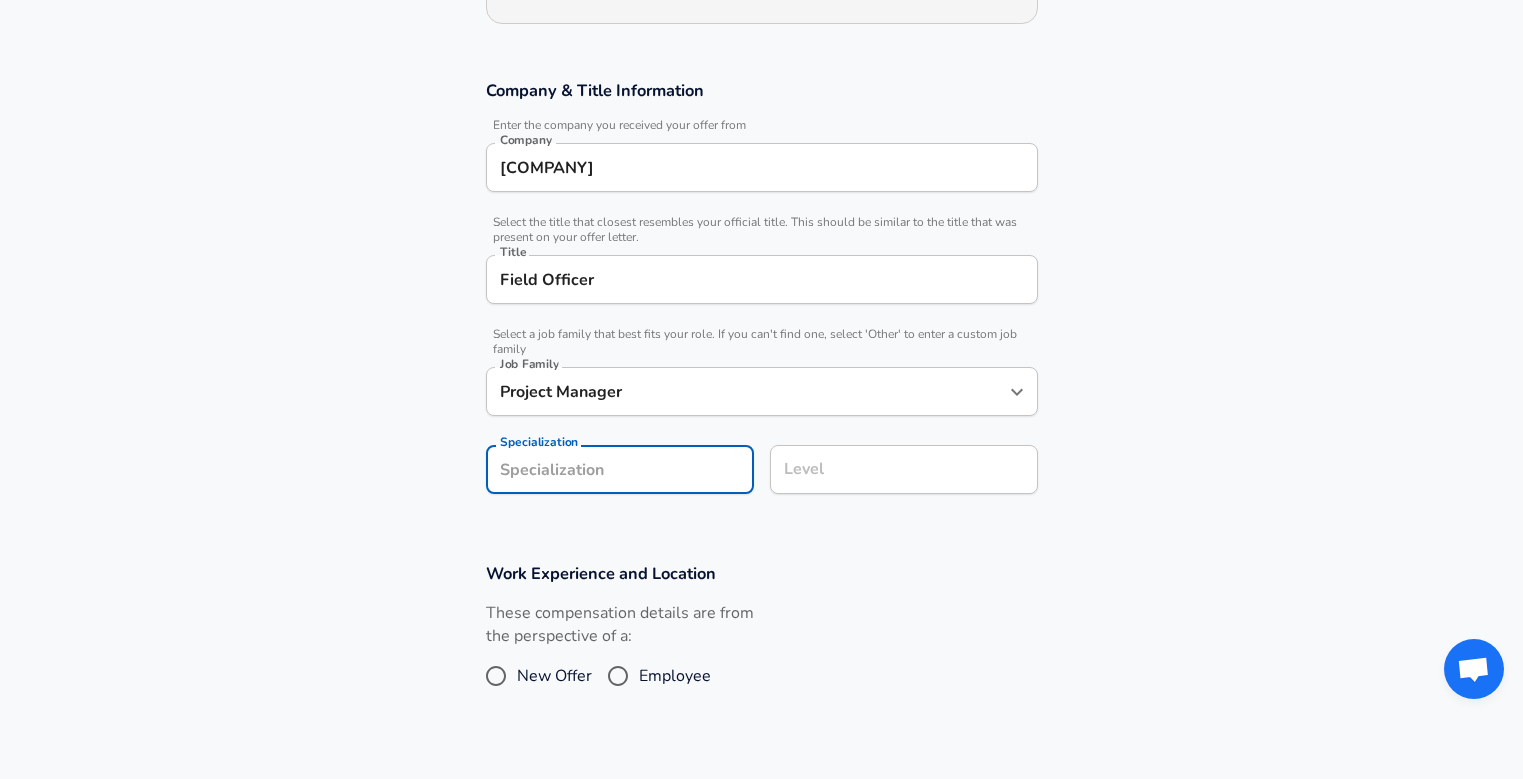 scroll, scrollTop: 360, scrollLeft: 0, axis: vertical 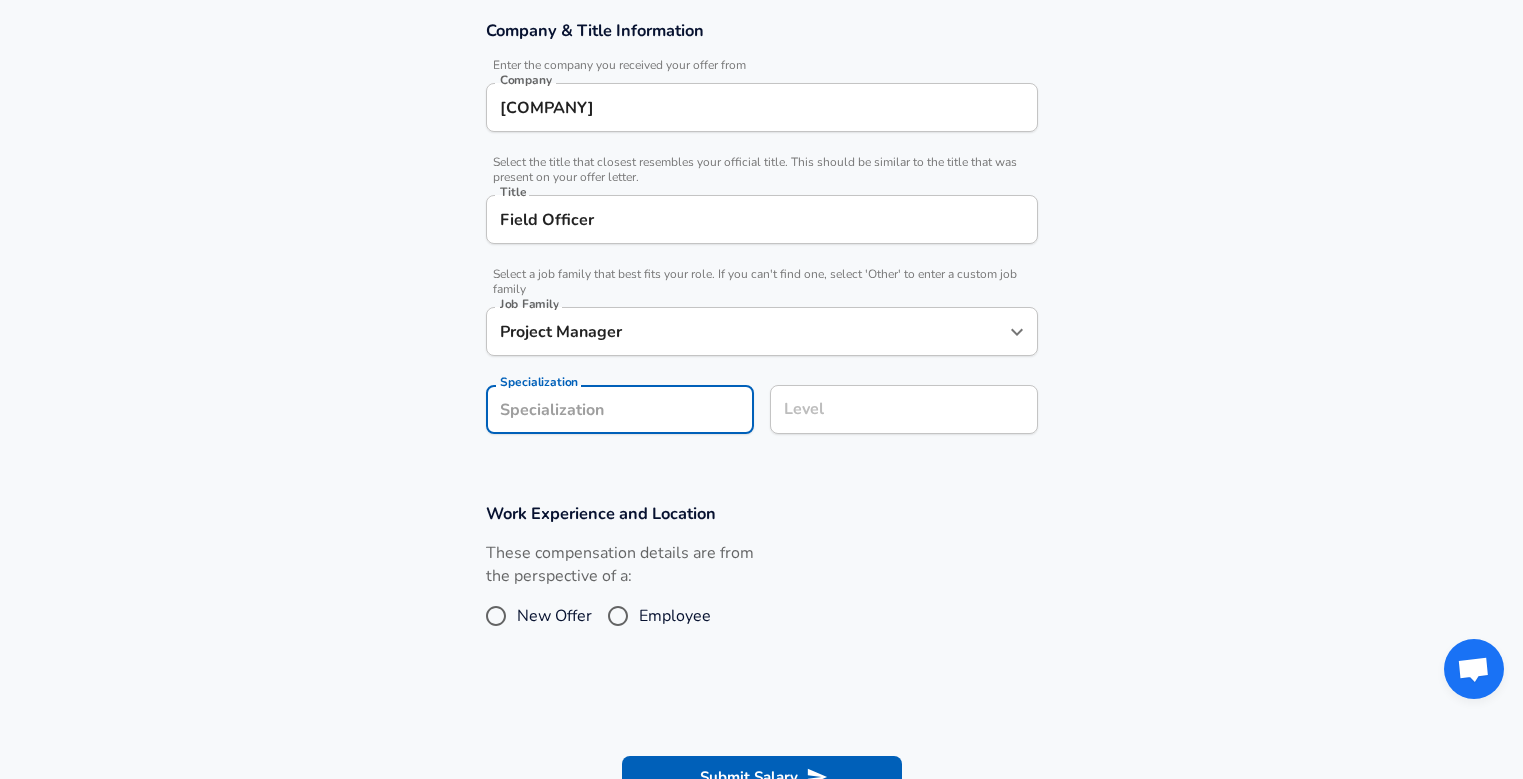 click on "Company [COMPANY] Company Select the title that closest resembles your official title. This should be similar to the title that was present on your offer letter. Title Field Officer Title Select a job family that best fits your role. If you can't find one, select 'Other' to enter a custom job family Job Family Project Manager Job Family Specialization Specialization Level Level" at bounding box center [761, 237] 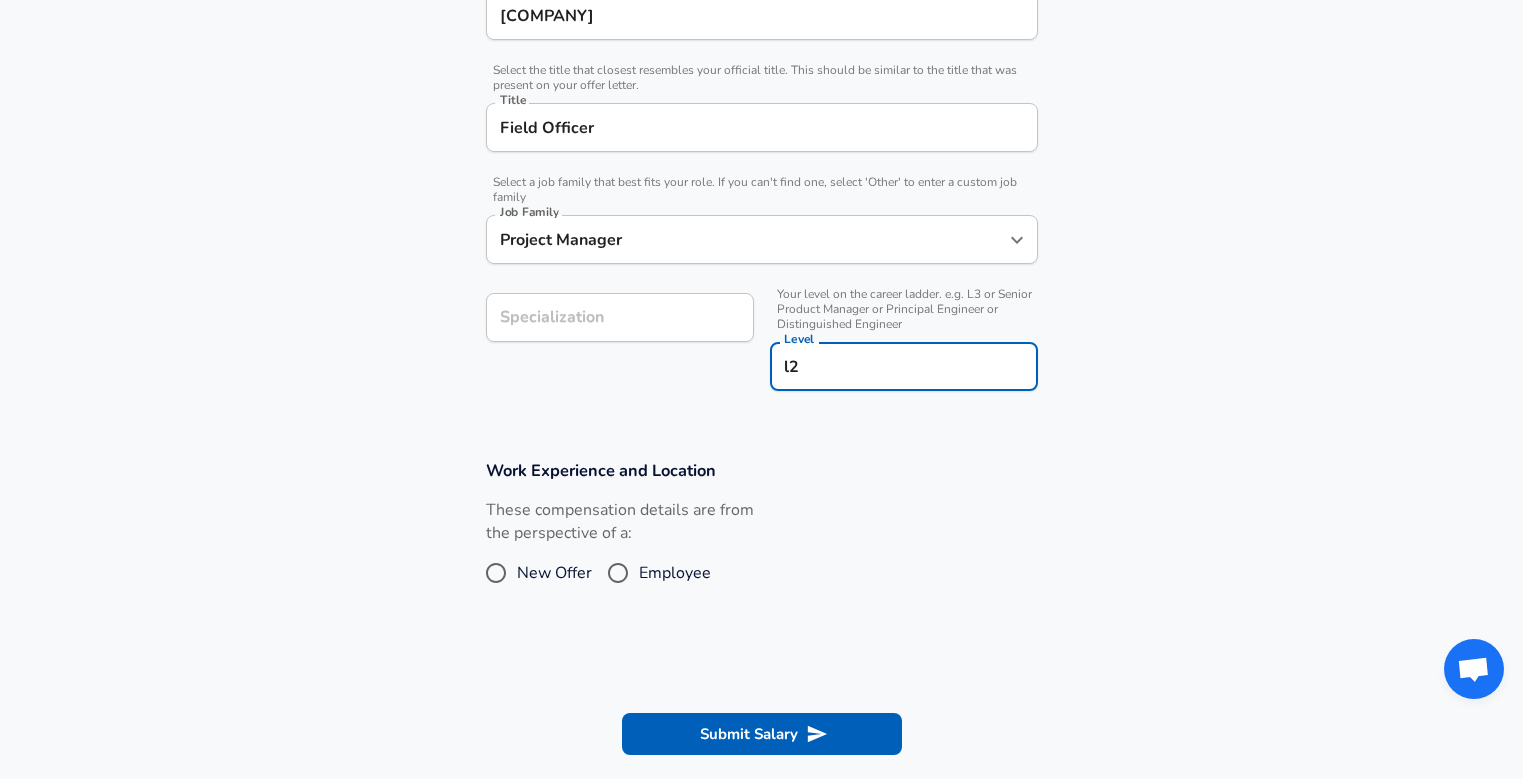 scroll, scrollTop: 500, scrollLeft: 0, axis: vertical 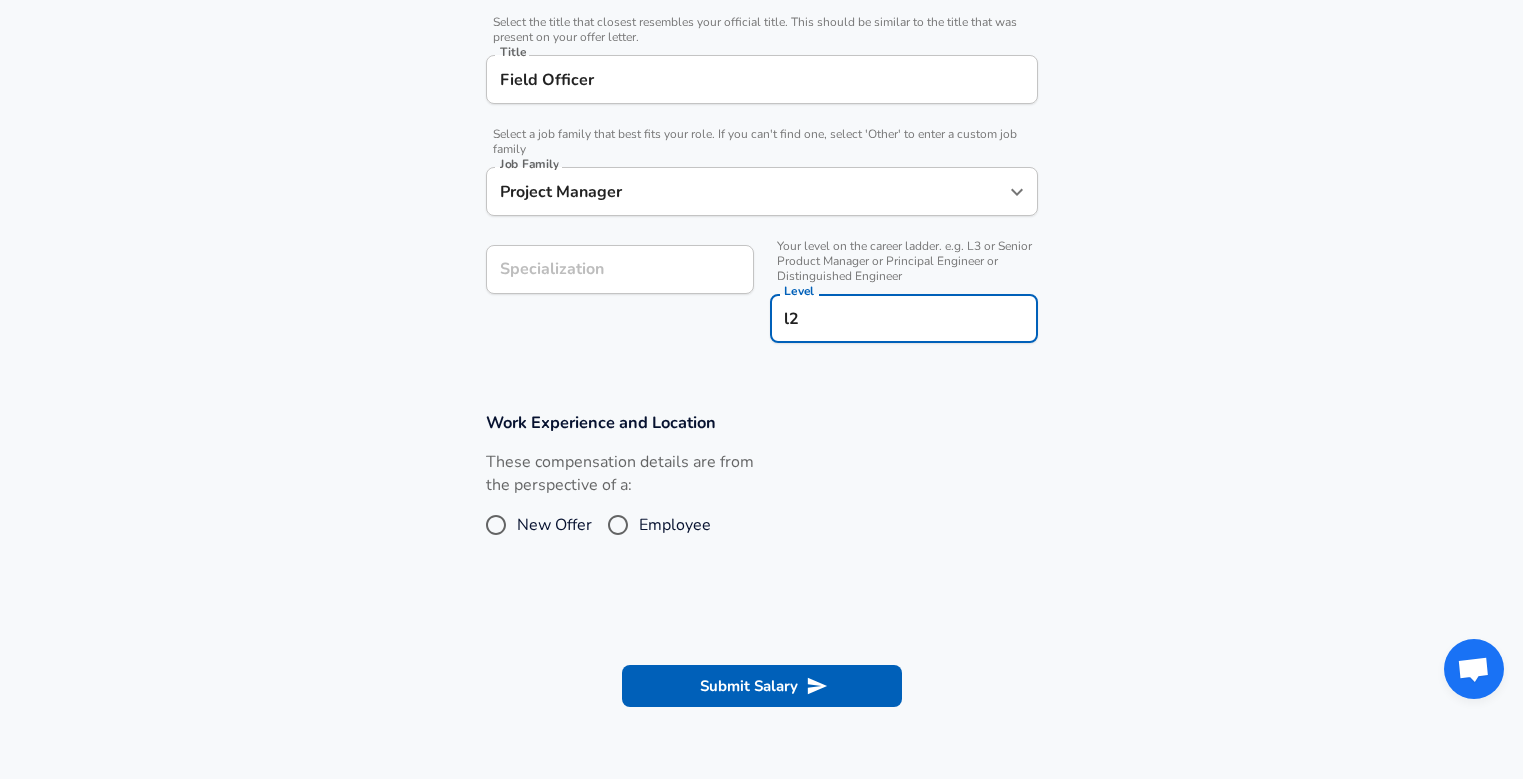 type on "l2" 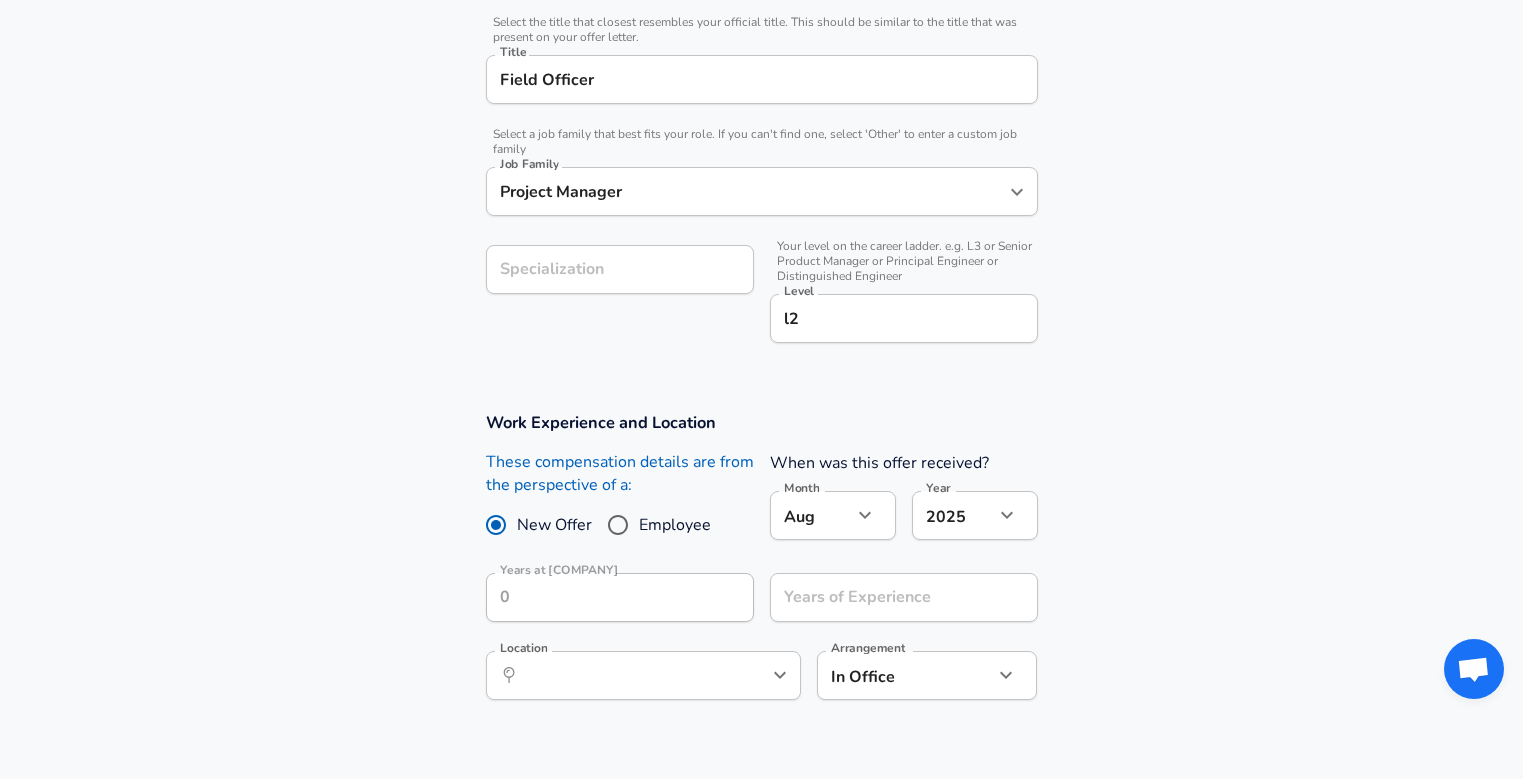 click on "Employee" at bounding box center [618, 525] 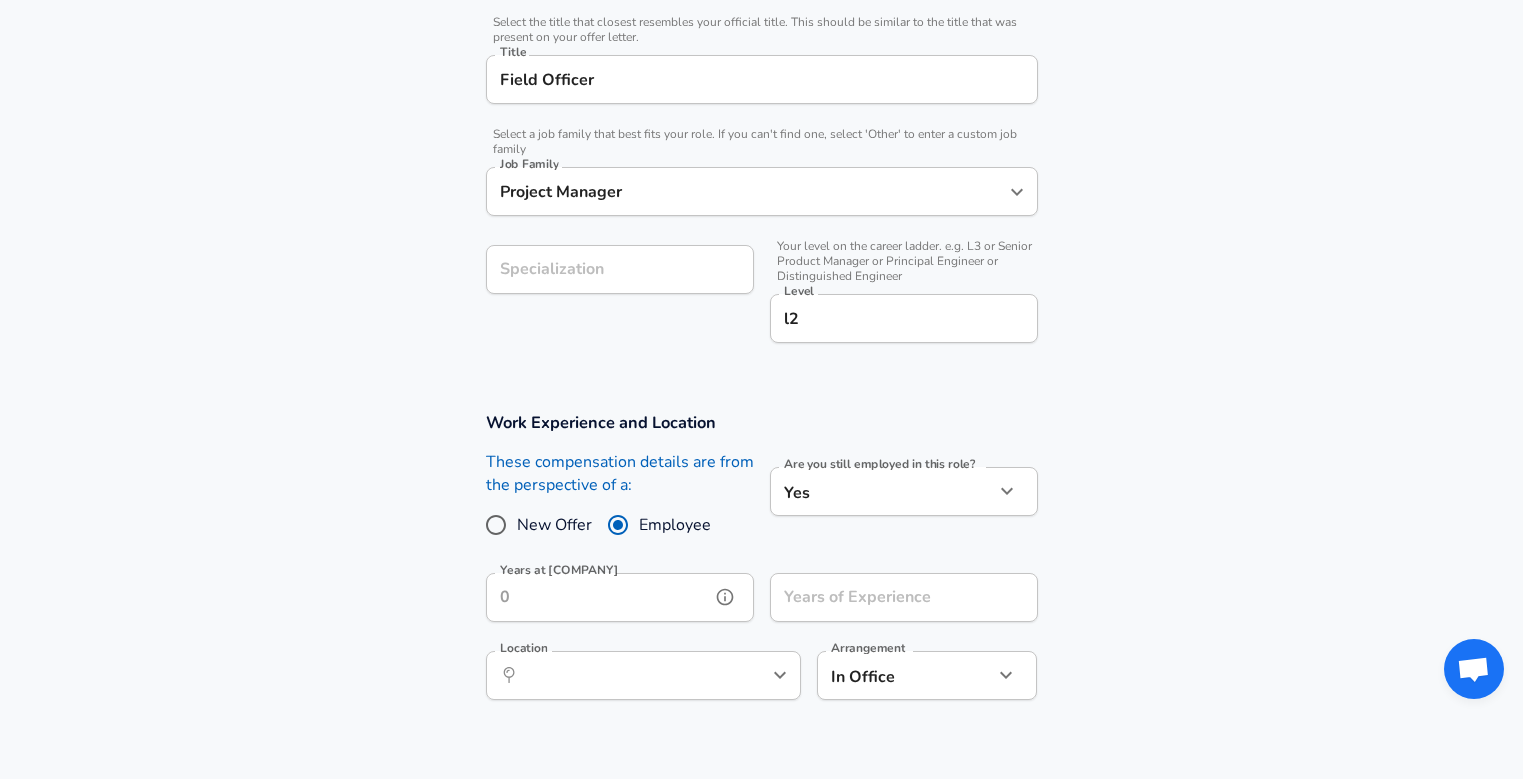 click on "Years at [COMPANY]" at bounding box center [598, 597] 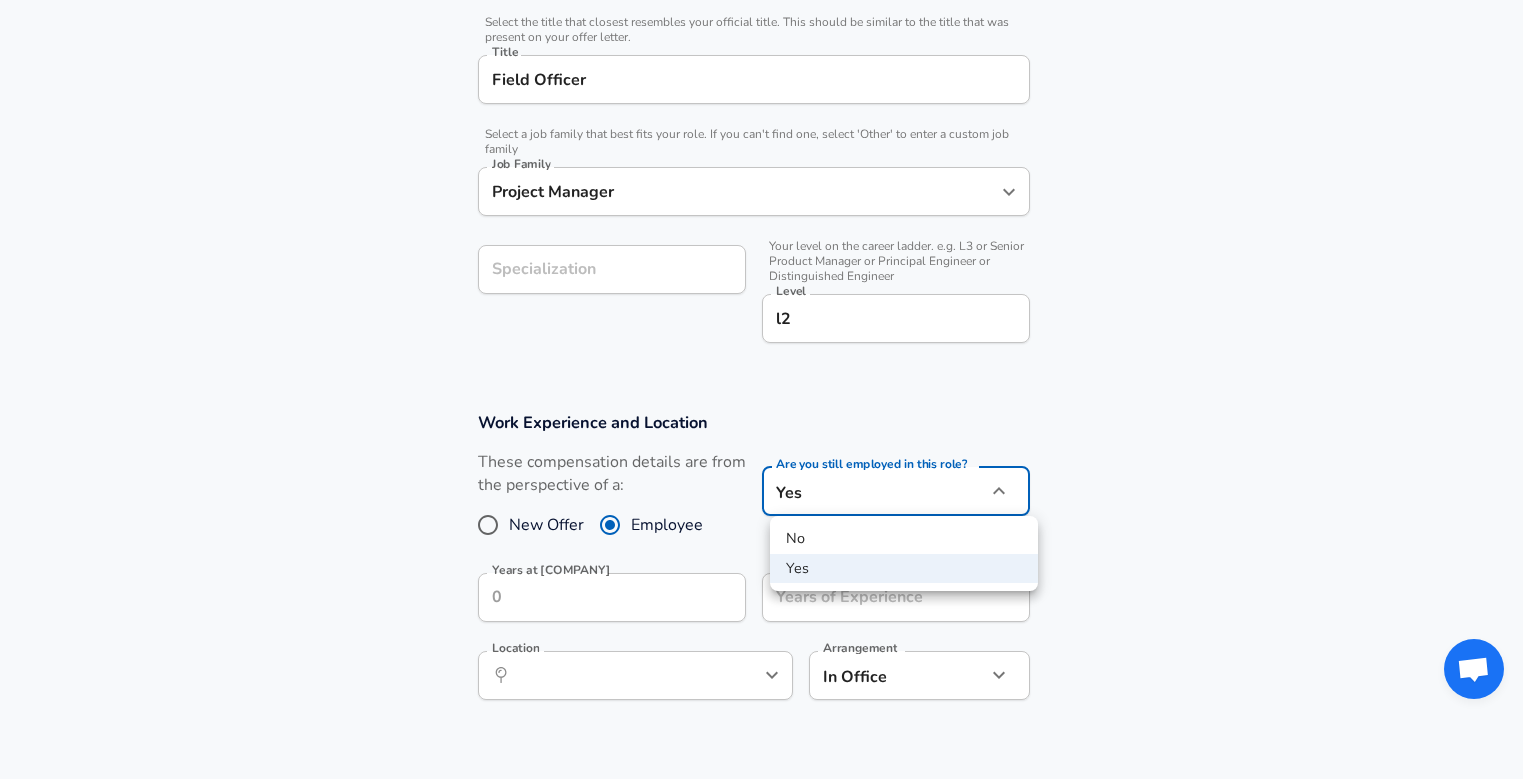 click on "Company [COMPANY] Company Select the title that closest resembles your official title. This should be similar to the title that was present on your offer letter. Title Field Officer Title Select a job family that best fits your role. If you can't find one, select 'Other' to enter a custom job family Job Family Project Manager Job Family Specialization Specialization Your level on the career ladder. e.g. L3 or Senior Product Manager or Principal Engineer or Distinguished Engineer Level l2 Level New Offer" at bounding box center (761, -111) 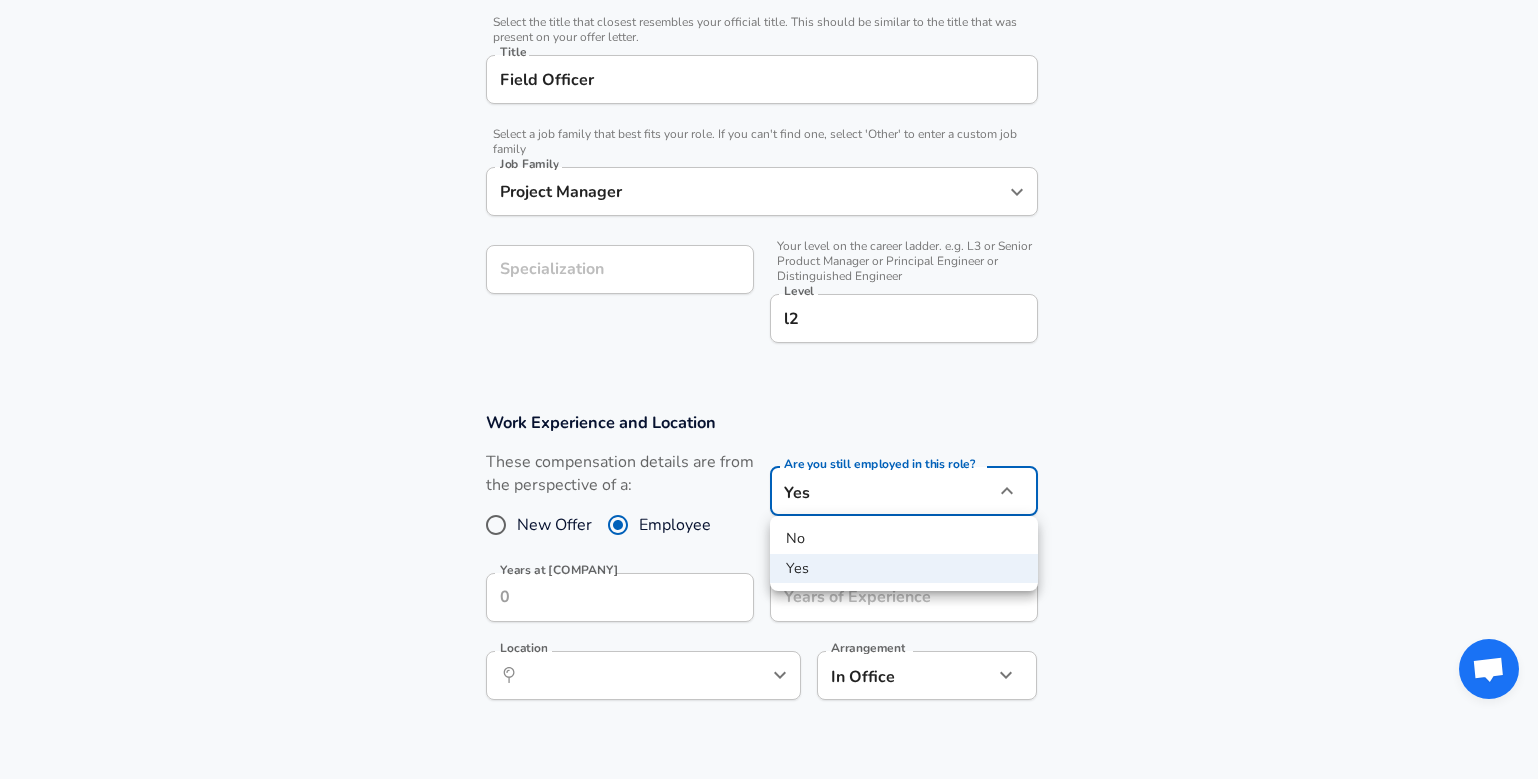 click on "No" at bounding box center (904, 539) 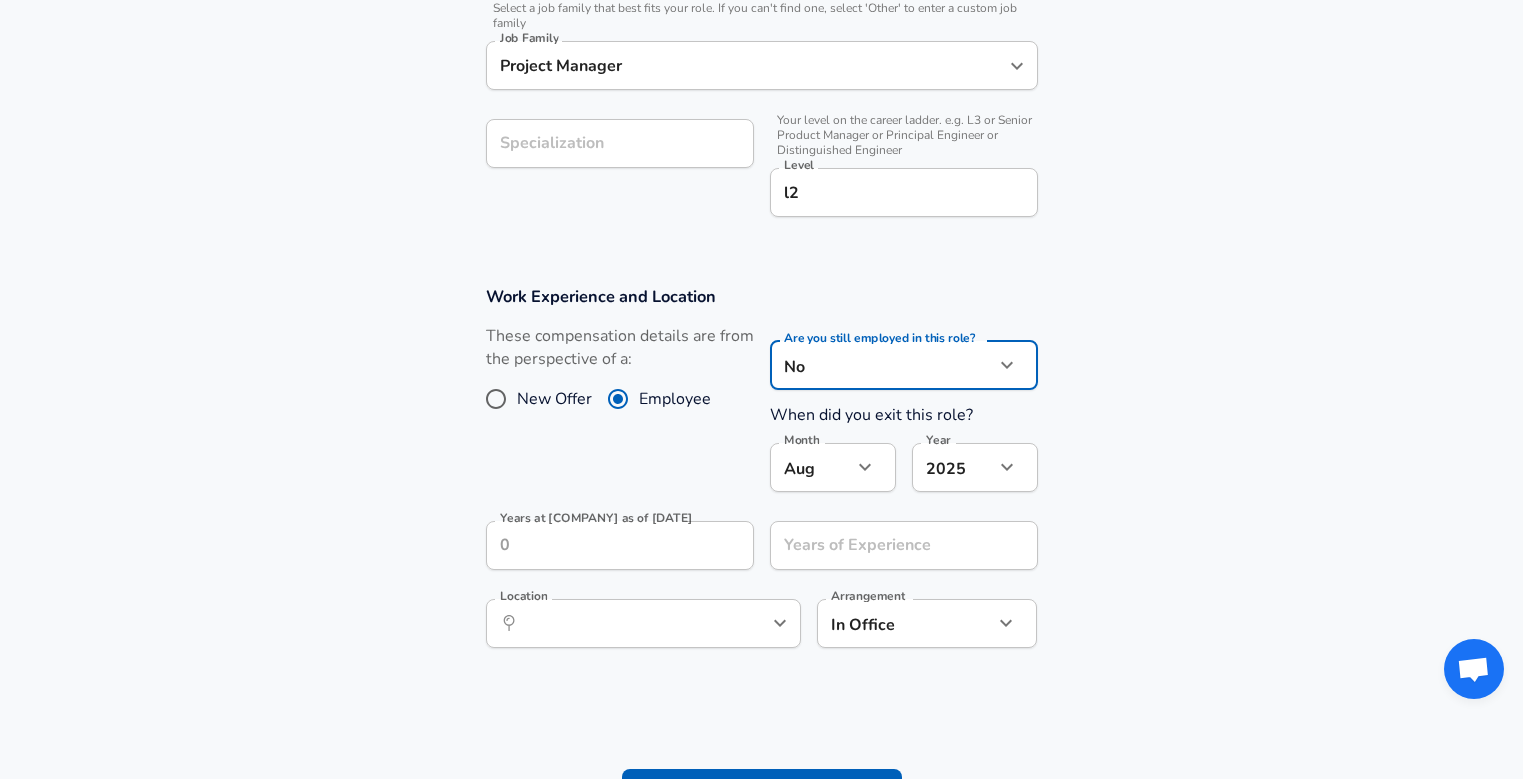 scroll, scrollTop: 700, scrollLeft: 0, axis: vertical 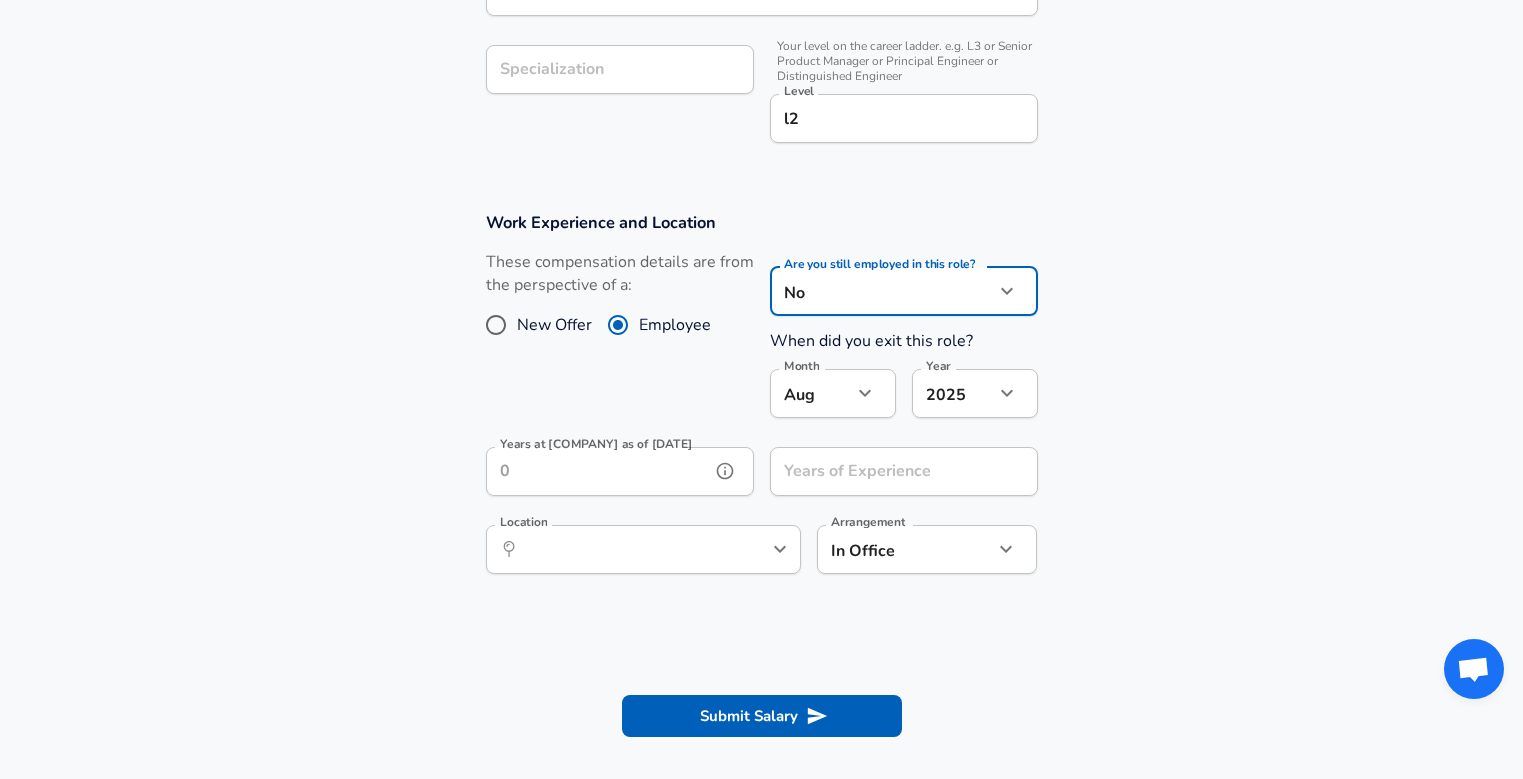 click on "Years at [COMPANY] as of [DATE]" at bounding box center (598, 471) 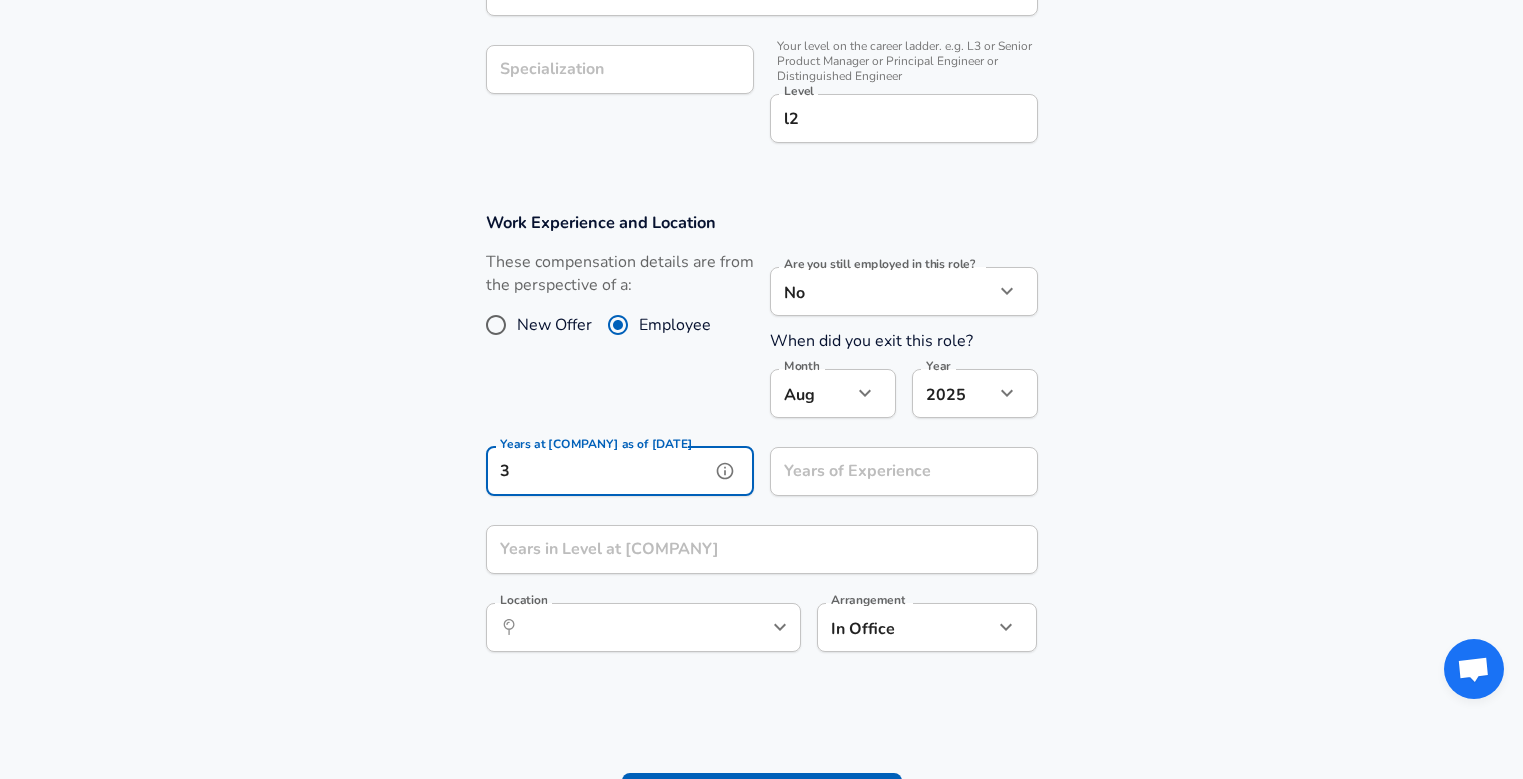 type on "3" 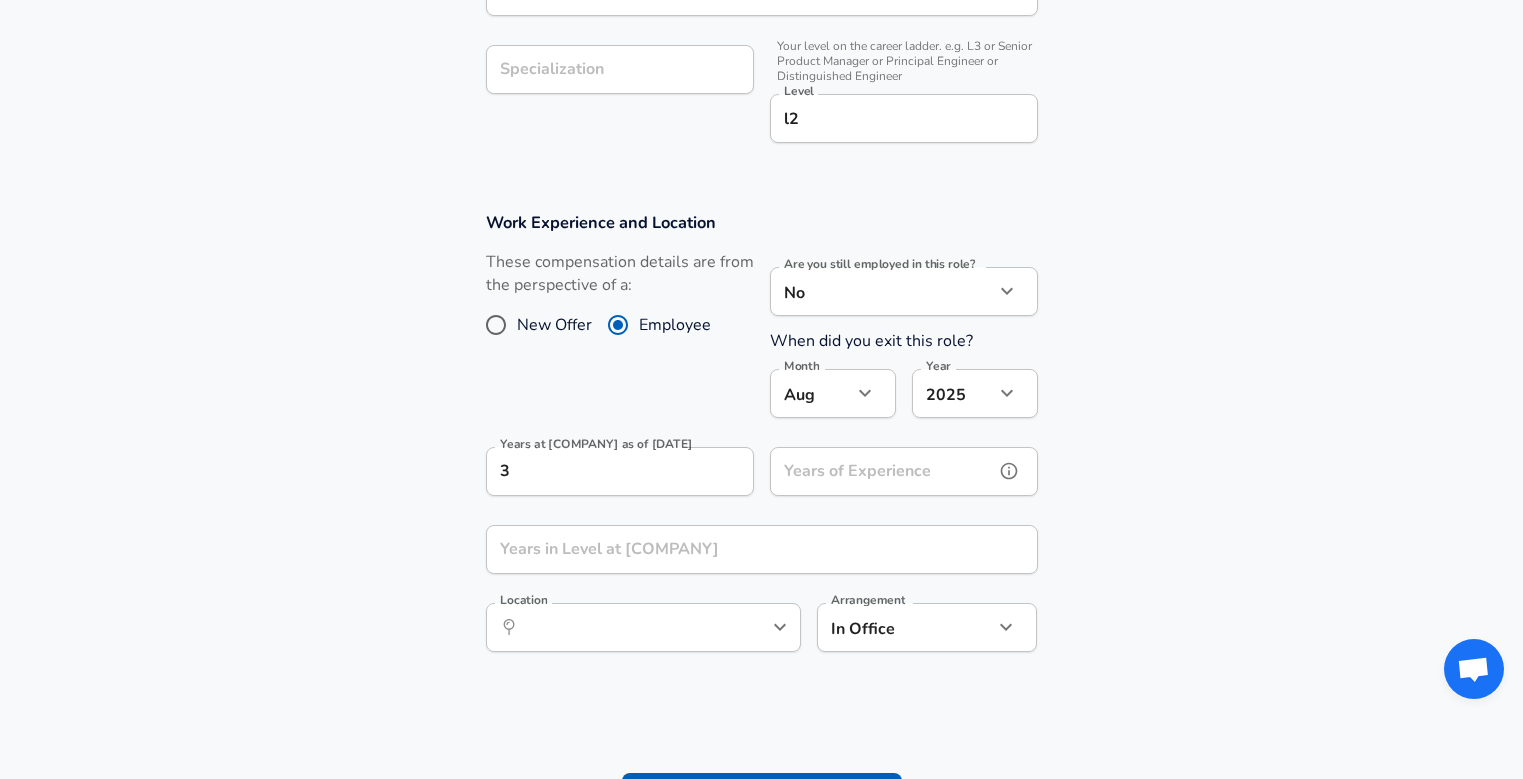 click on "Years of Experience Years of Experience" at bounding box center (904, 474) 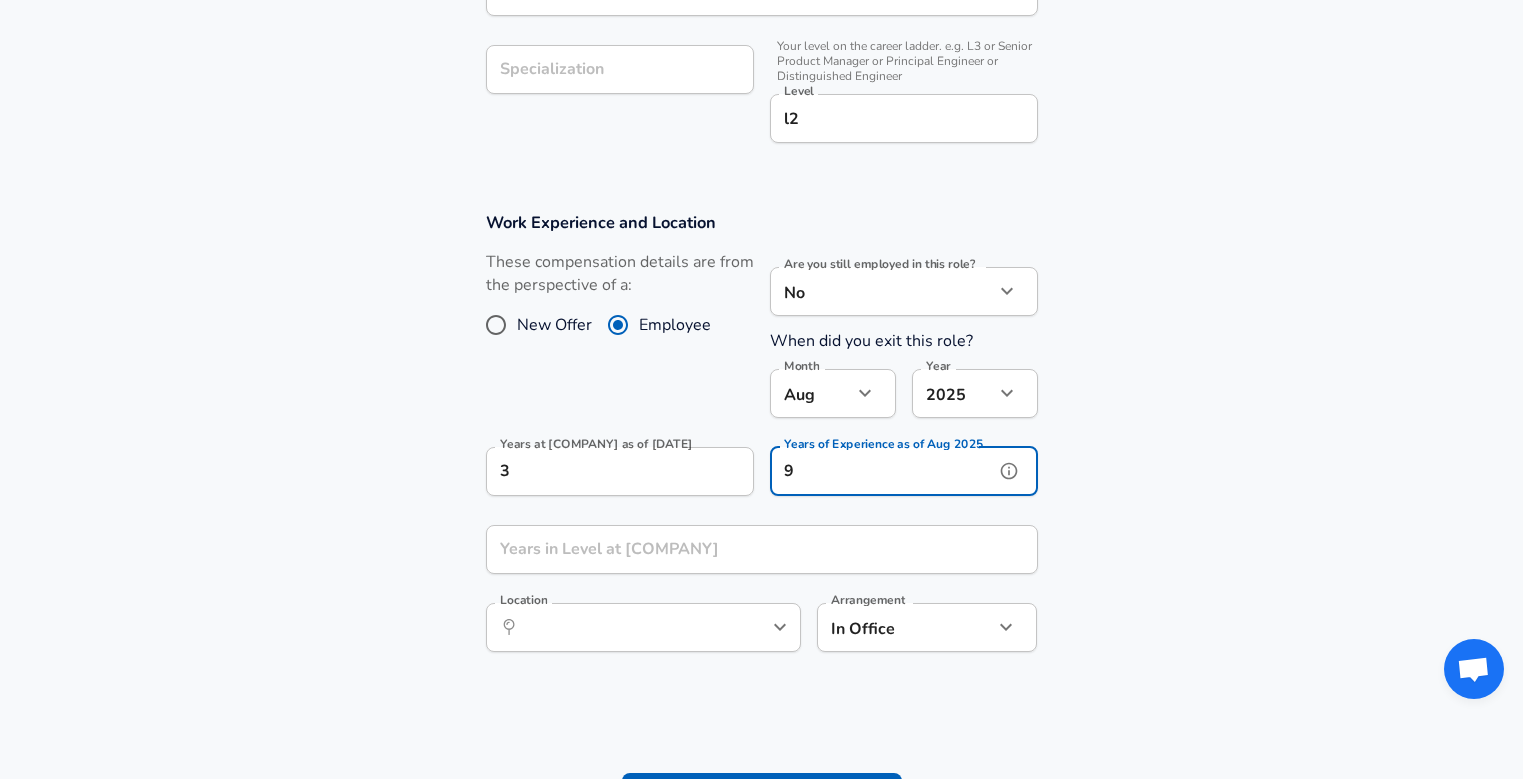 type on "9" 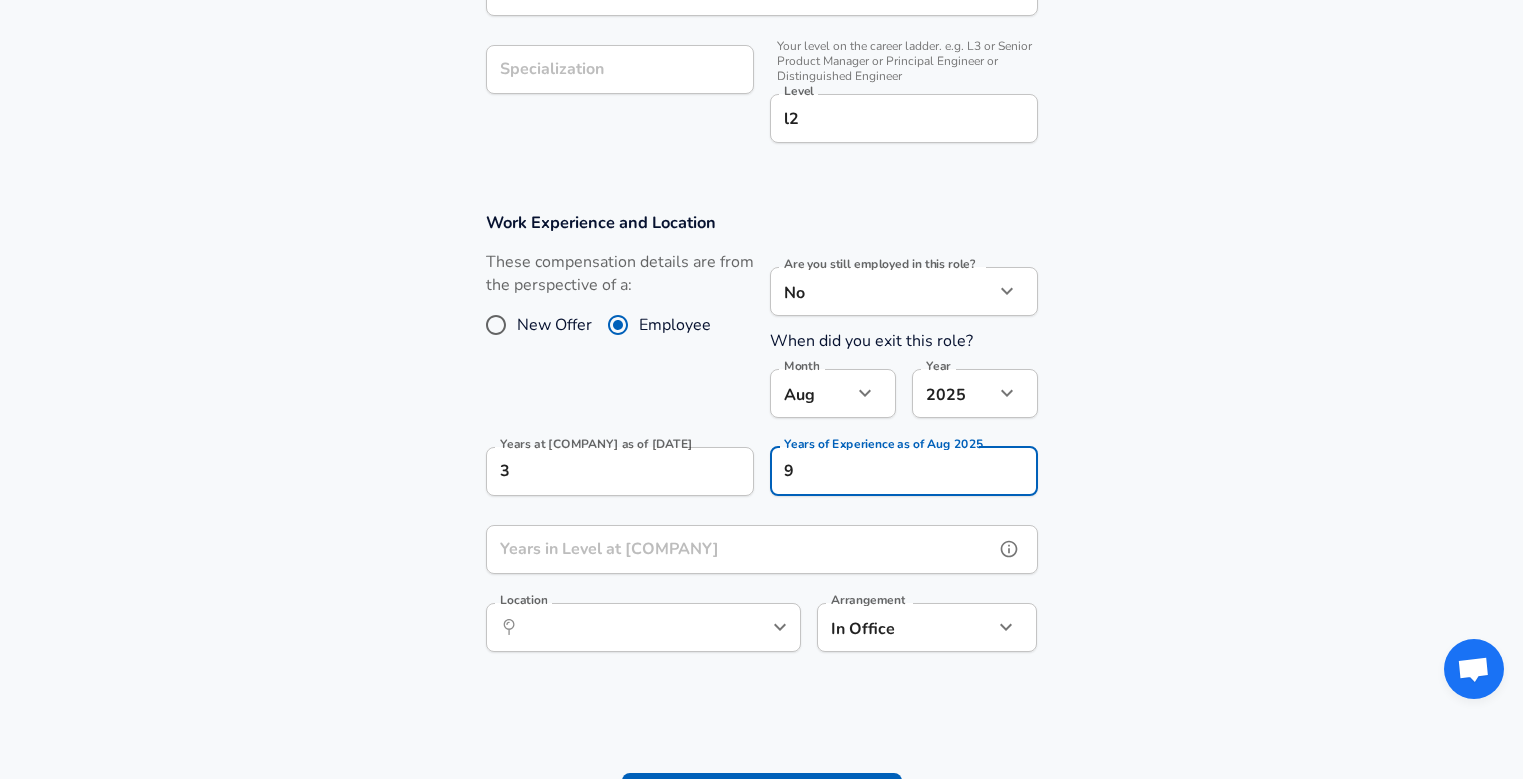 click on "Years in Level at [COMPANY] Years in Level at [COMPANY]" at bounding box center (762, 552) 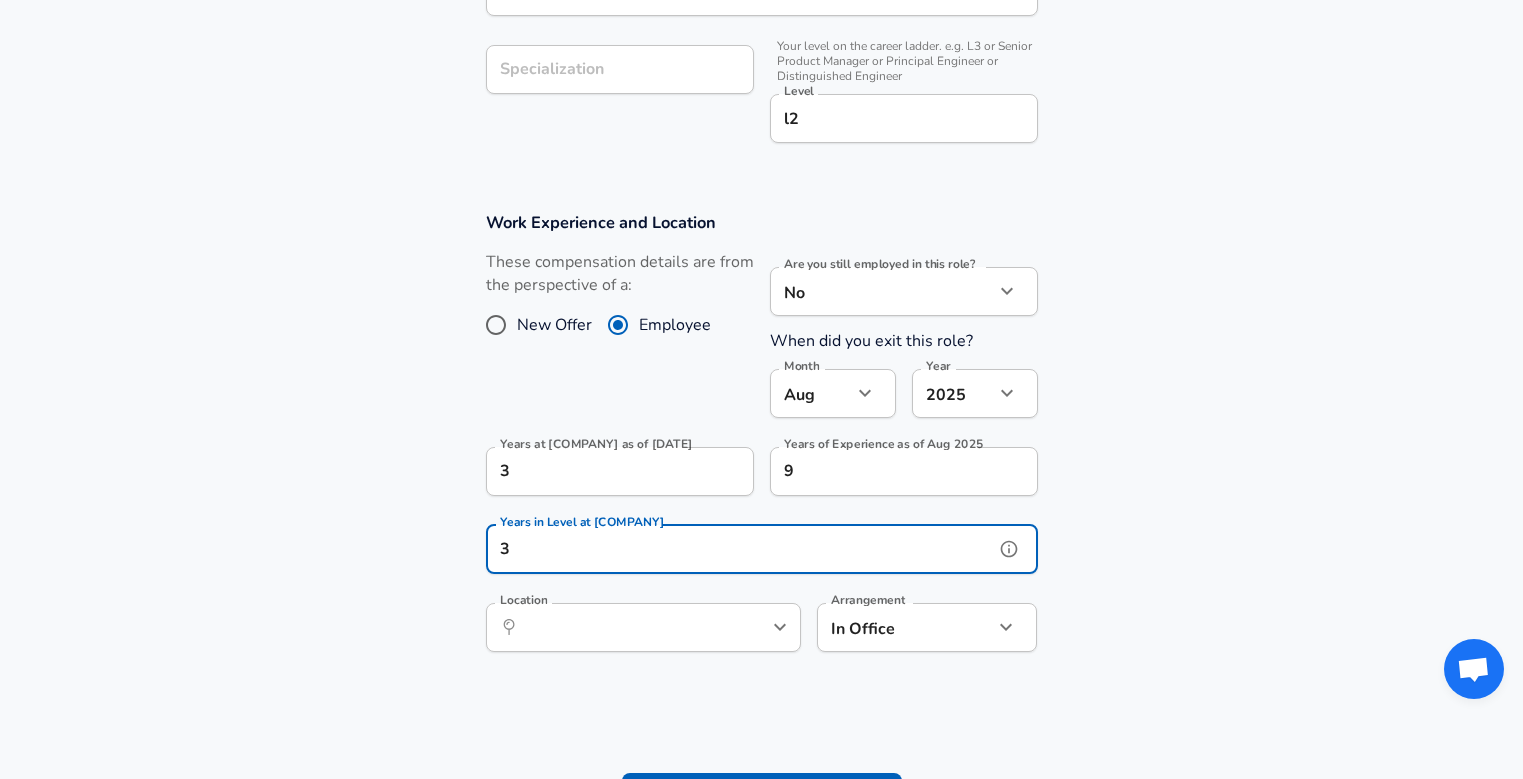 type on "3" 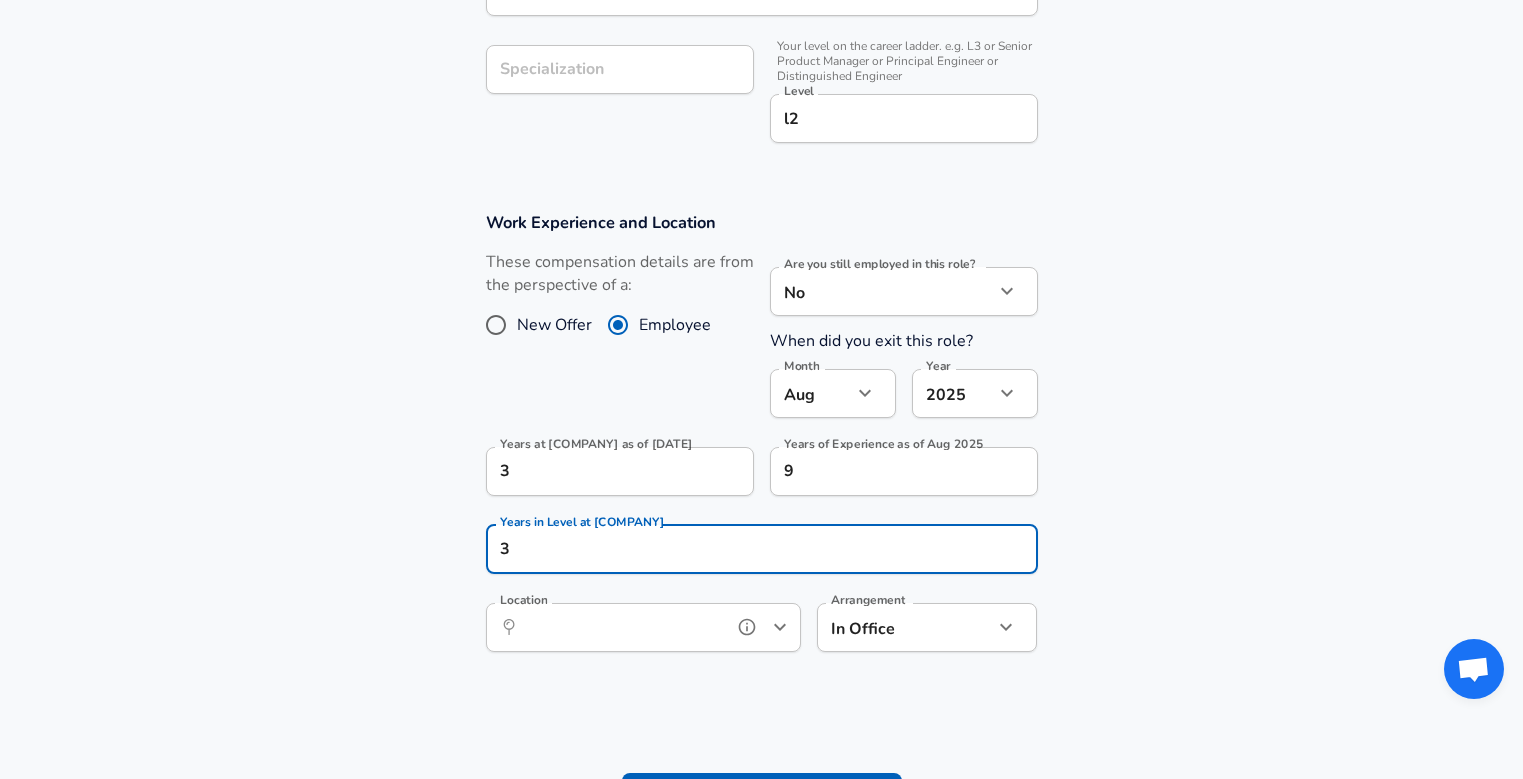 click on "Location" at bounding box center [621, 627] 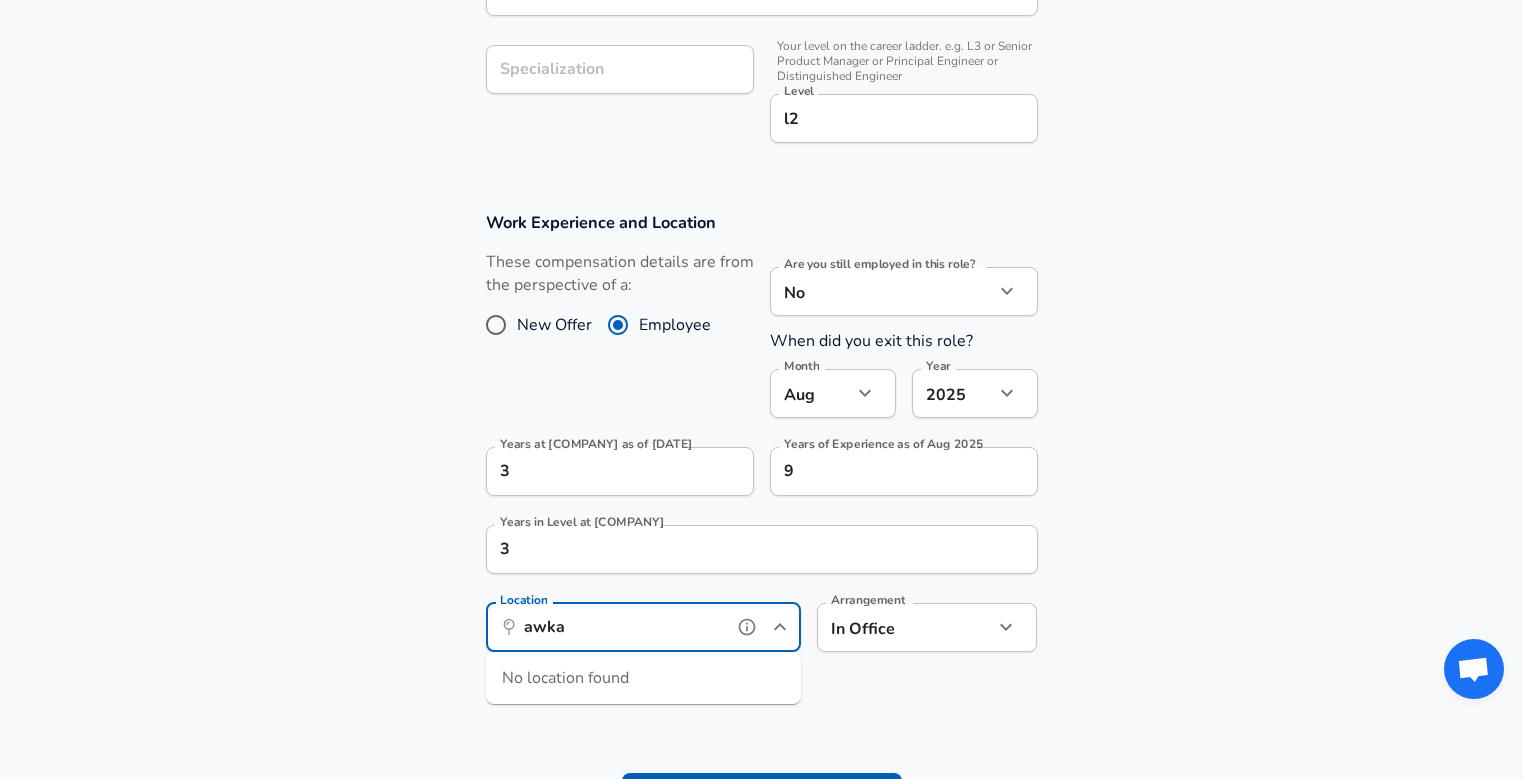 type on "awka" 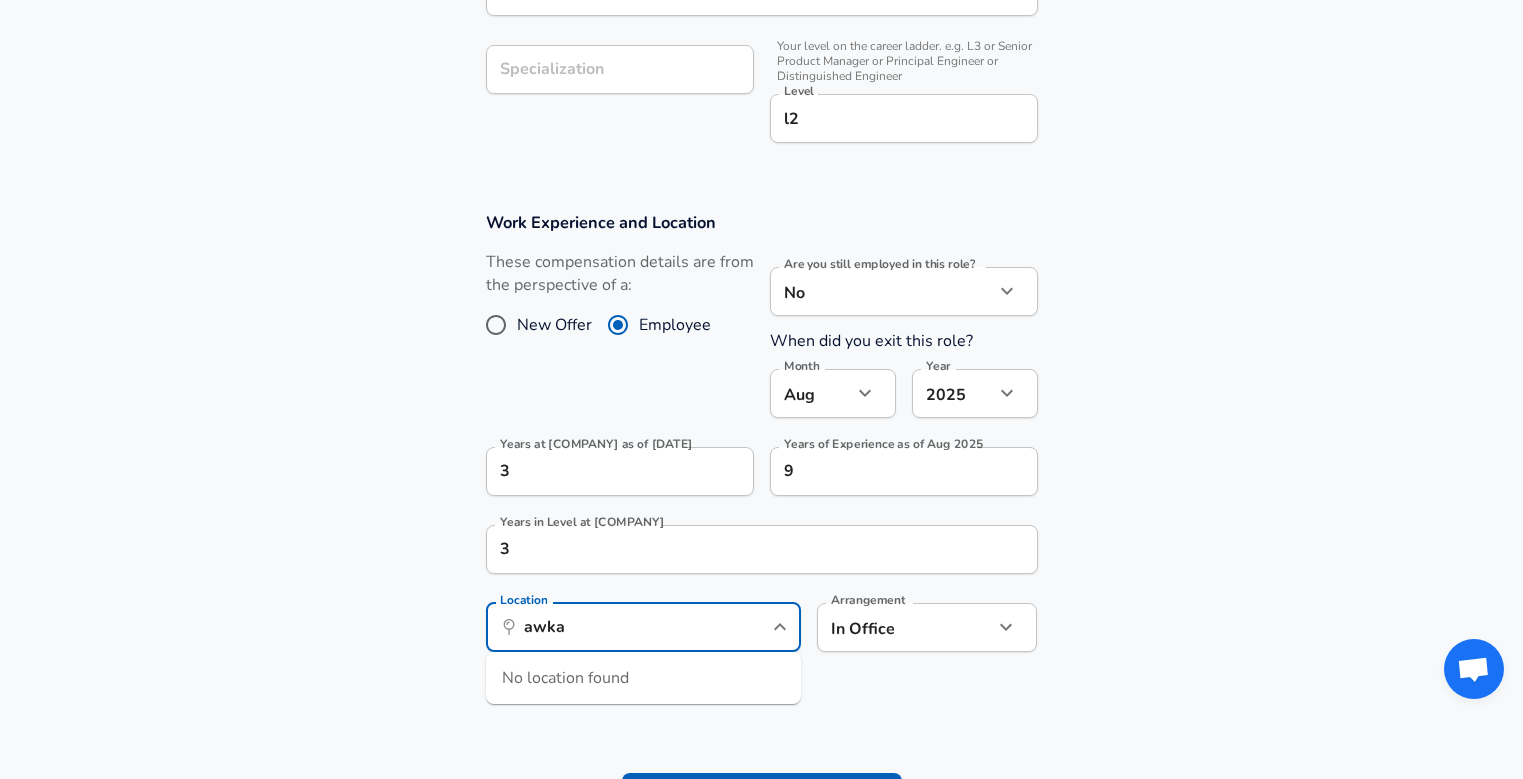 click on "Company [COMPANY] Company Select the title that closest resembles your official title. This should be similar to the title that was present on your offer letter. Title Field Officer Title Select a job family that best fits your role. If you can't find one, select 'Other' to enter a custom job family Job Family Project Manager Job Family Specialization Specialization Your level on the career ladder. e.g. L3 or Senior Product Manager or Principal Engineer or Distinguished Engineer Level l2 Level New Offer" at bounding box center [761, -311] 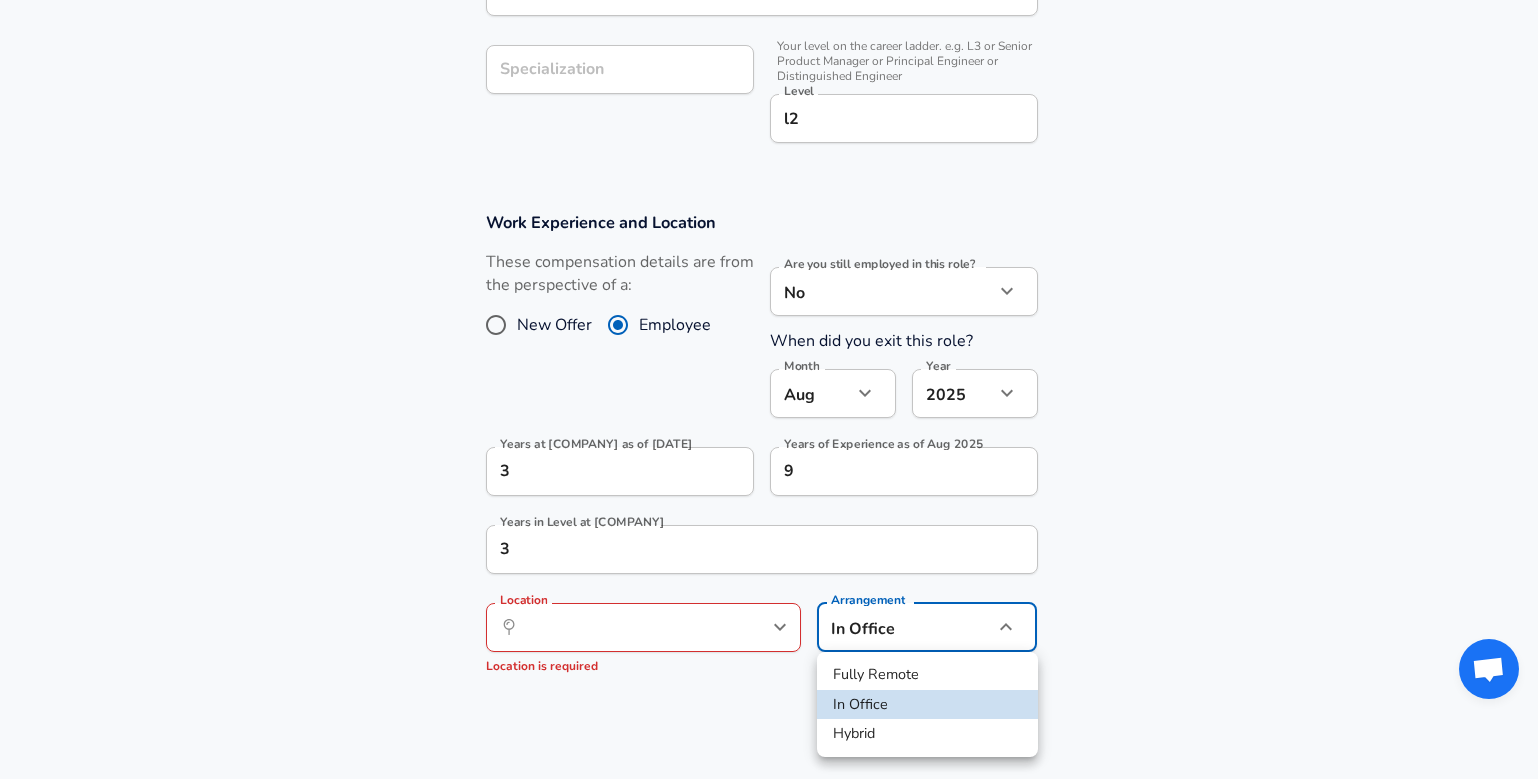 click on "Hybrid" at bounding box center [927, 734] 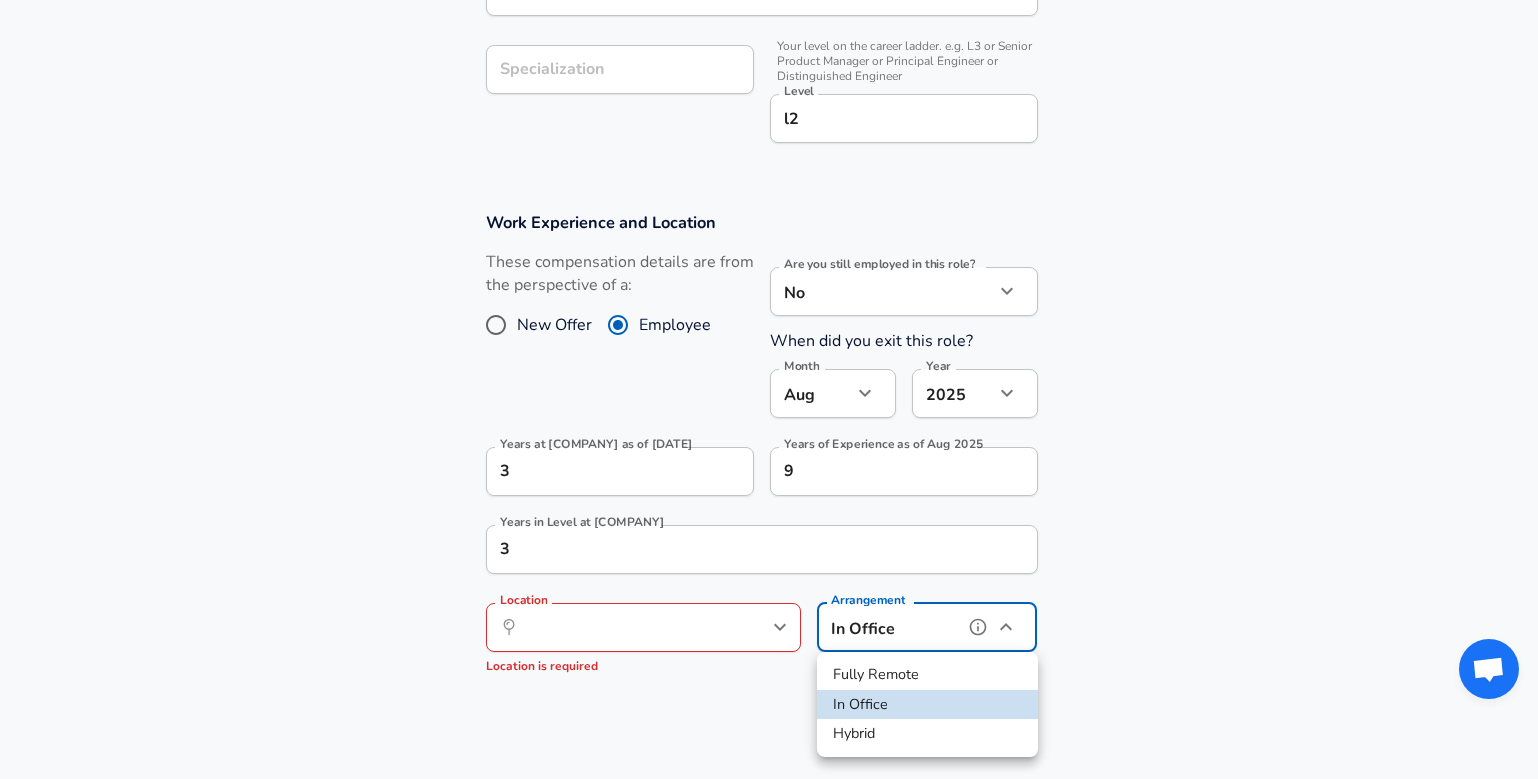 type on "hybrid" 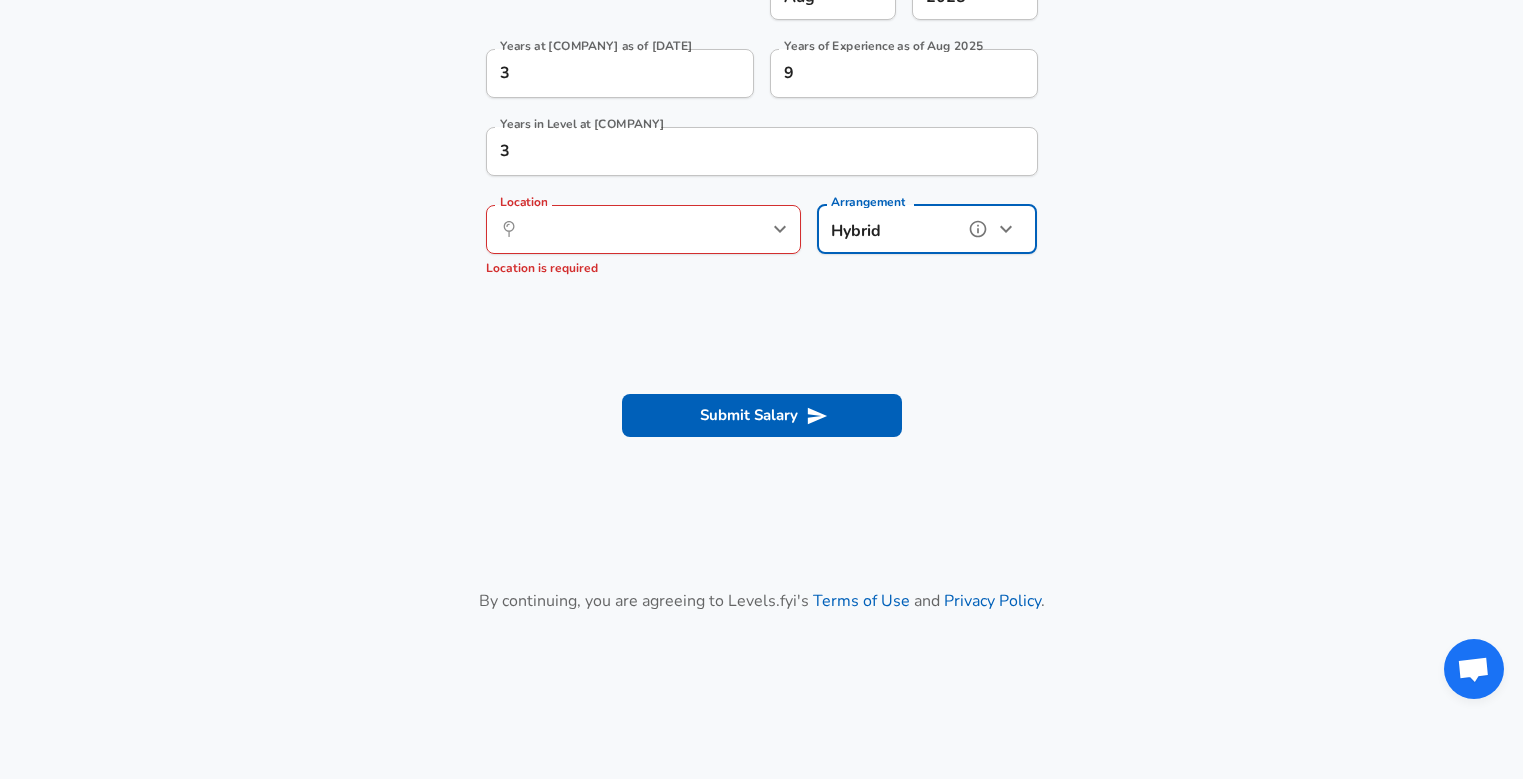 scroll, scrollTop: 1100, scrollLeft: 0, axis: vertical 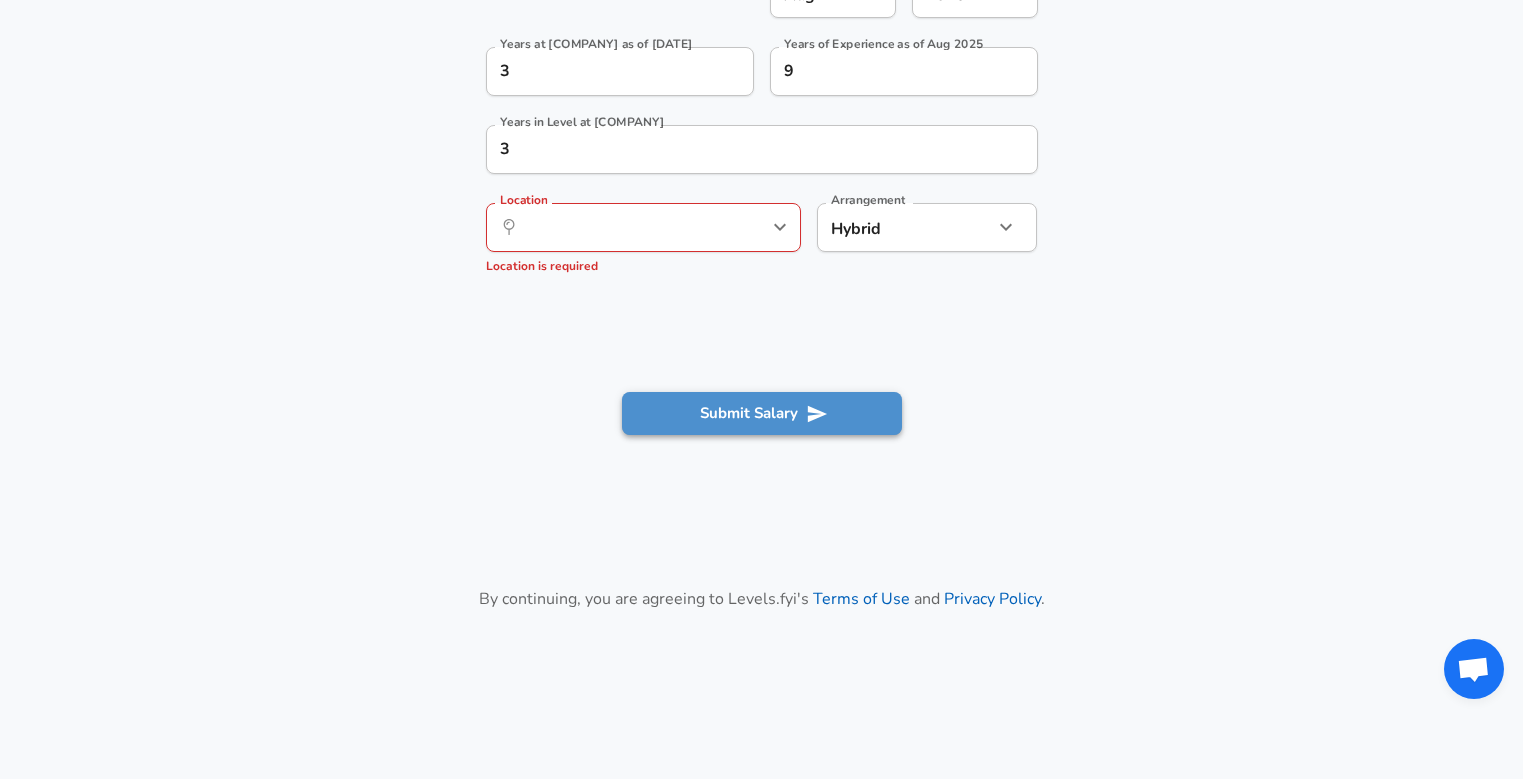 click on "Submit Salary" at bounding box center [762, 413] 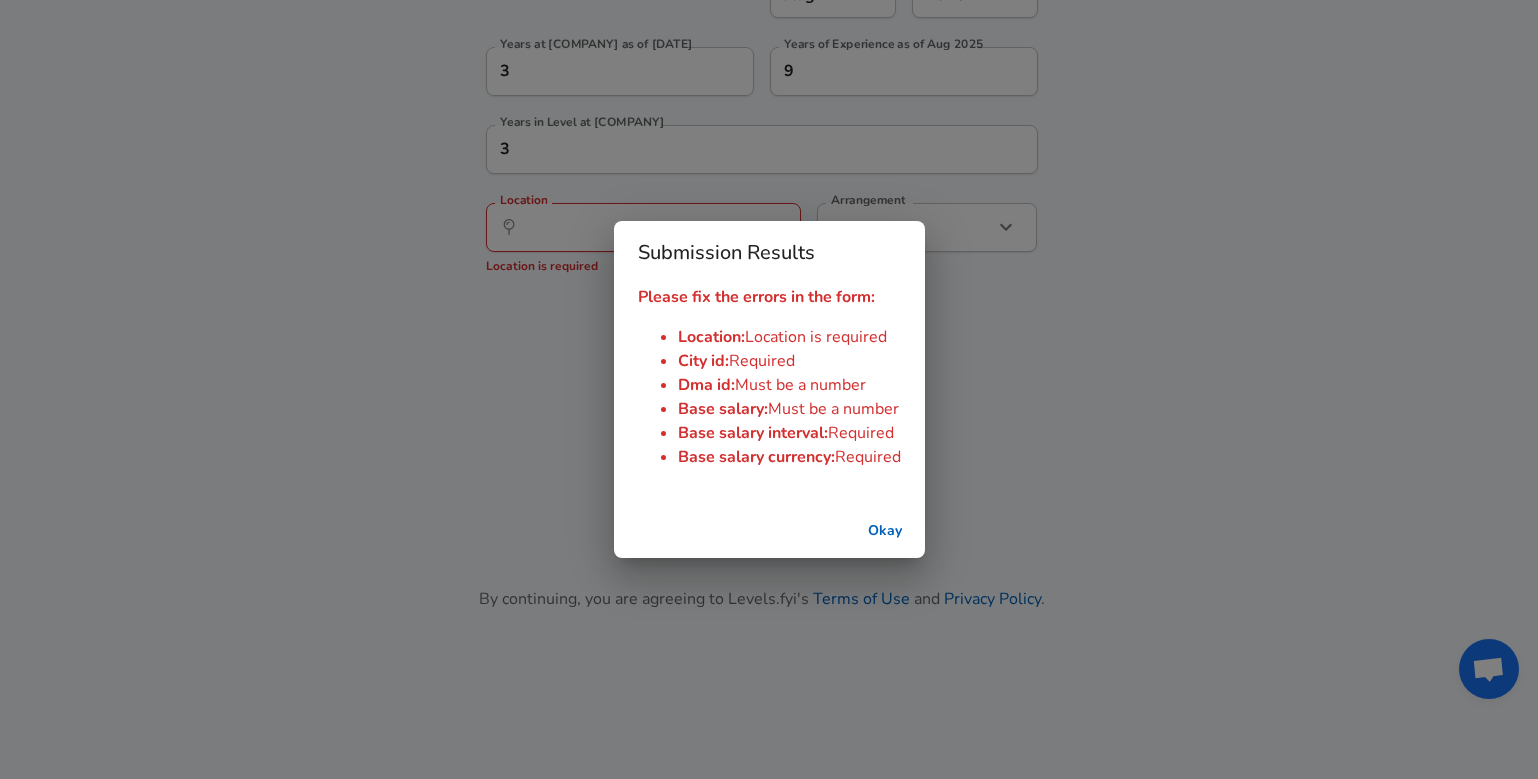click on "Okay" at bounding box center [885, 531] 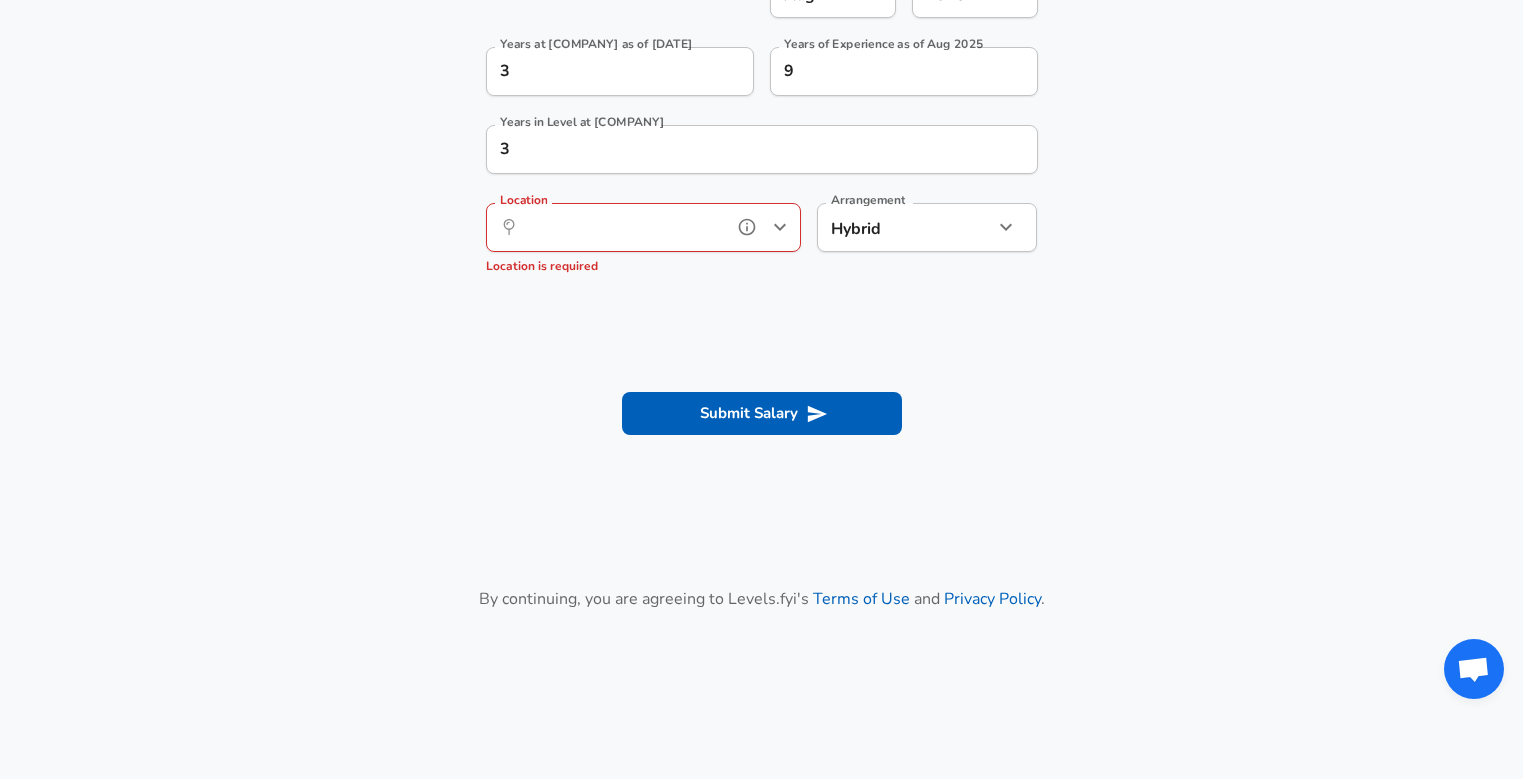 click on "Location" at bounding box center (621, 227) 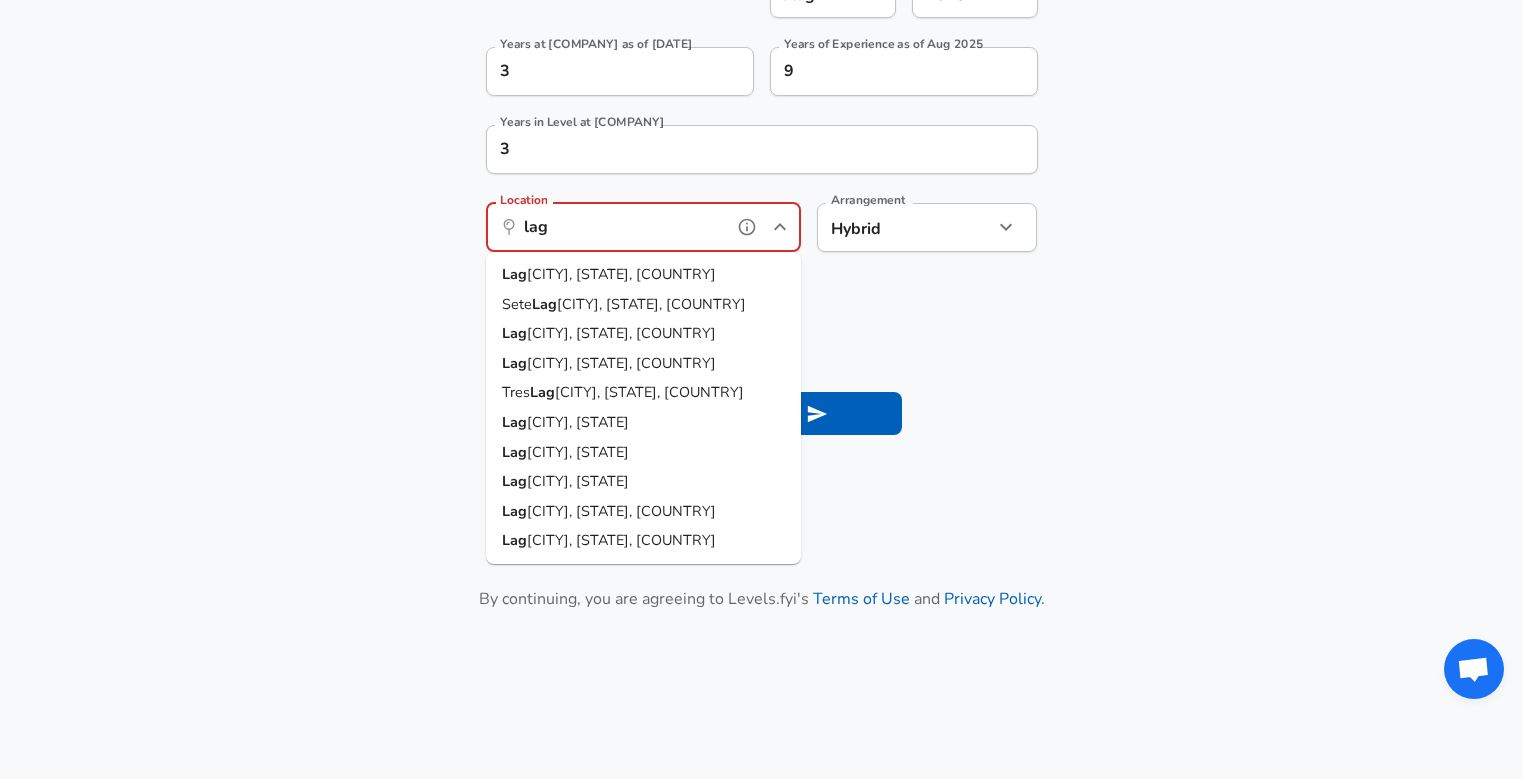 click on "[CITY], [STATE], [COUNTRY]" at bounding box center [621, 274] 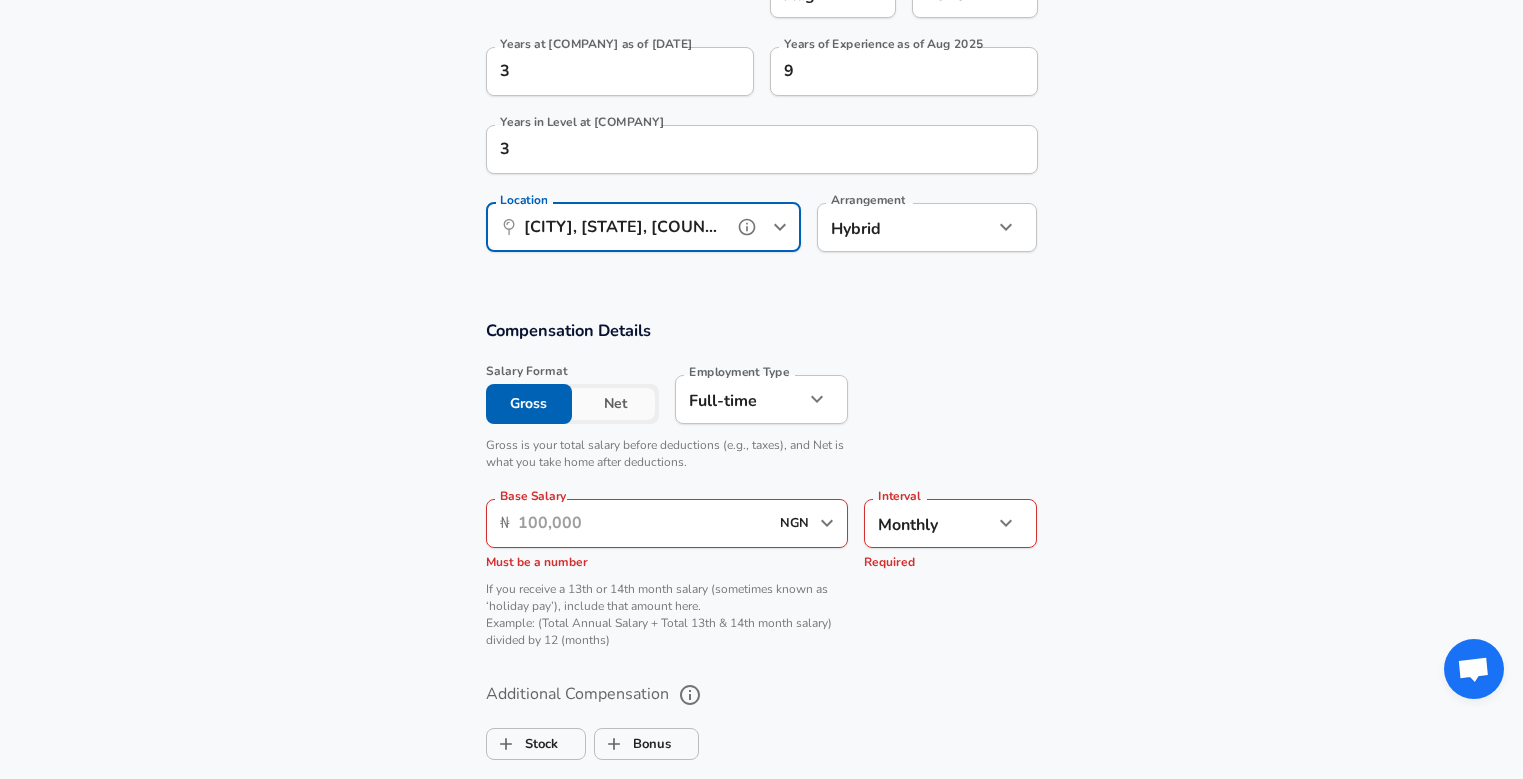 type on "[CITY], [STATE], [COUNTRY]" 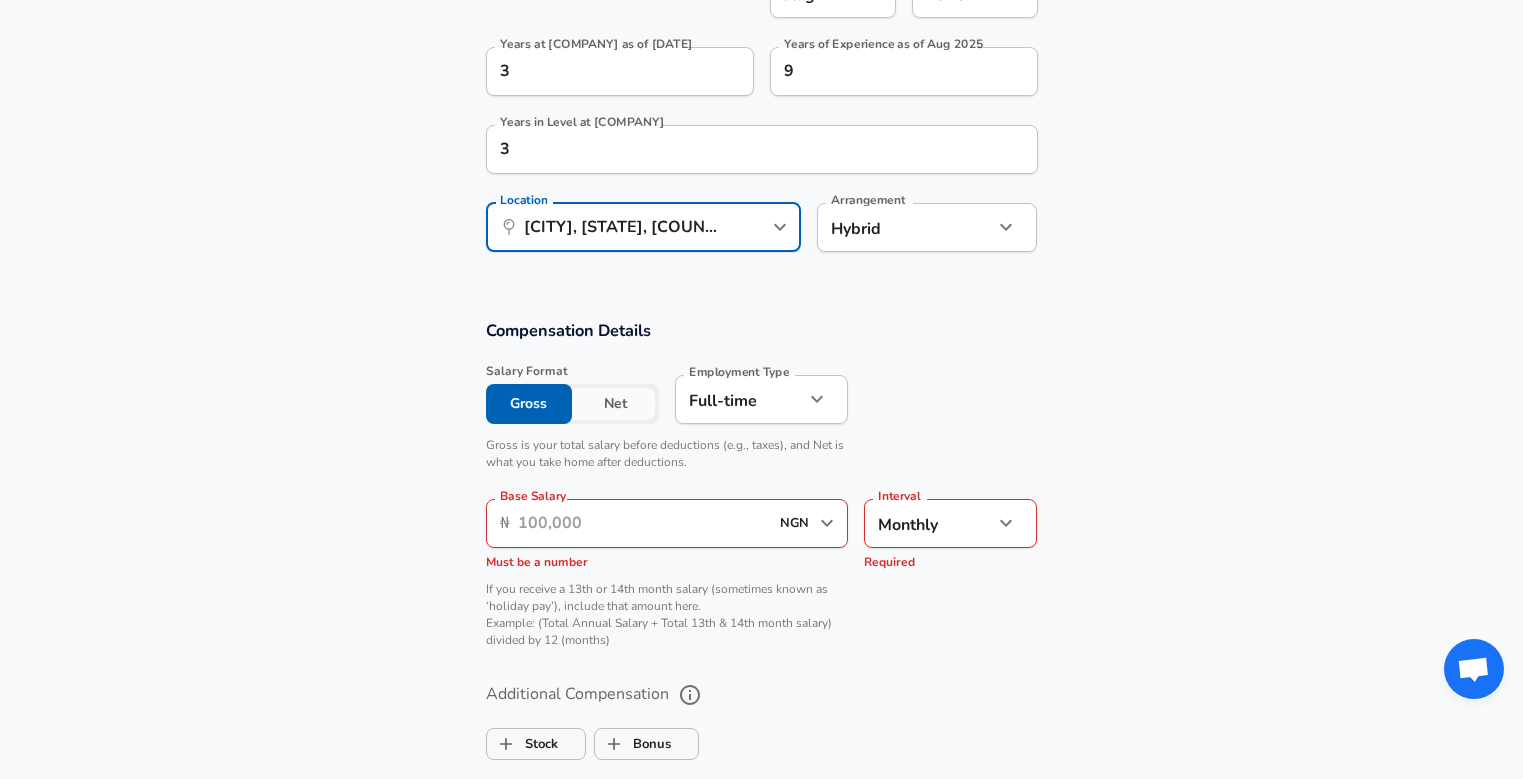 click on "Net" at bounding box center (615, 404) 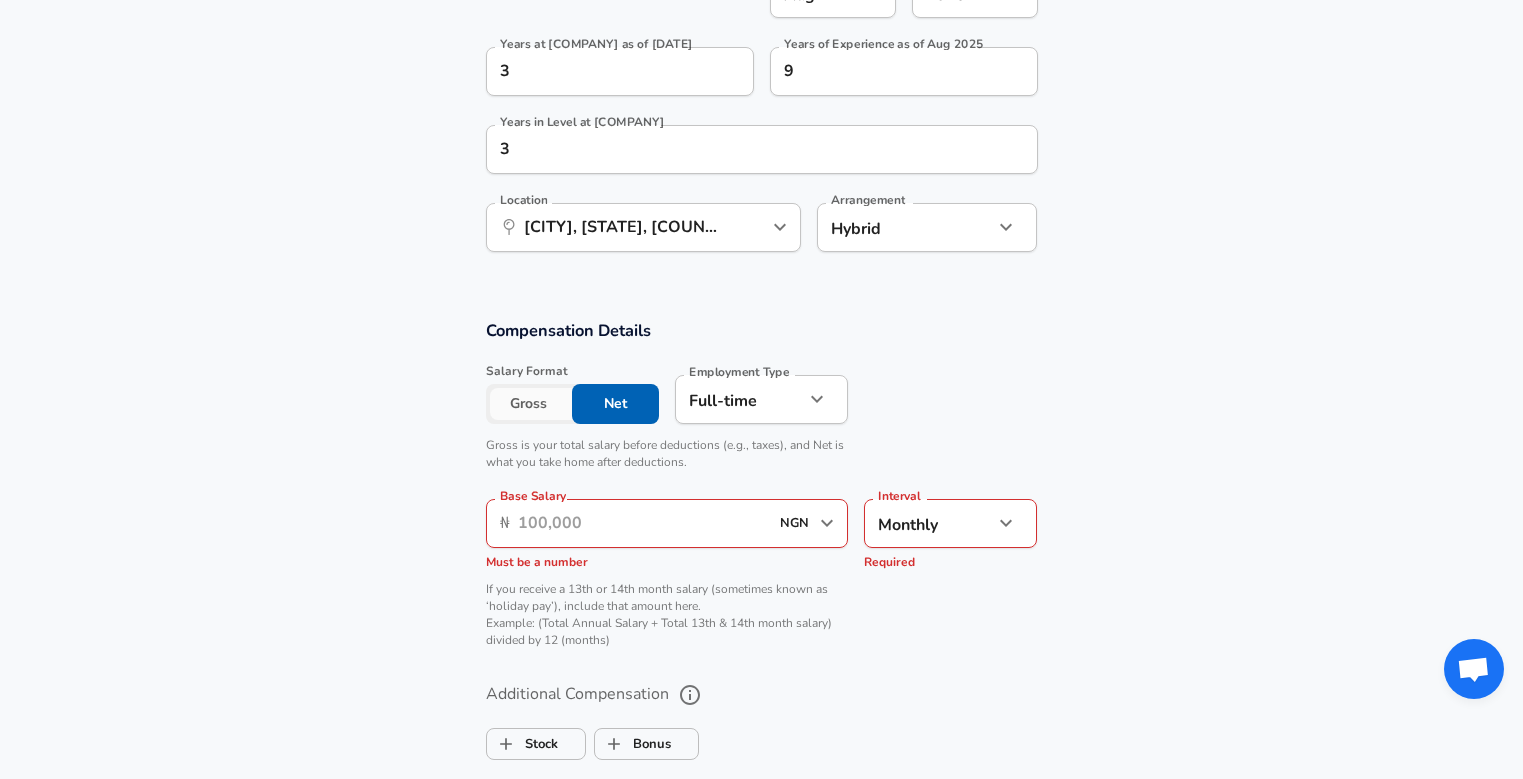 click on "Base Salary" at bounding box center (643, 523) 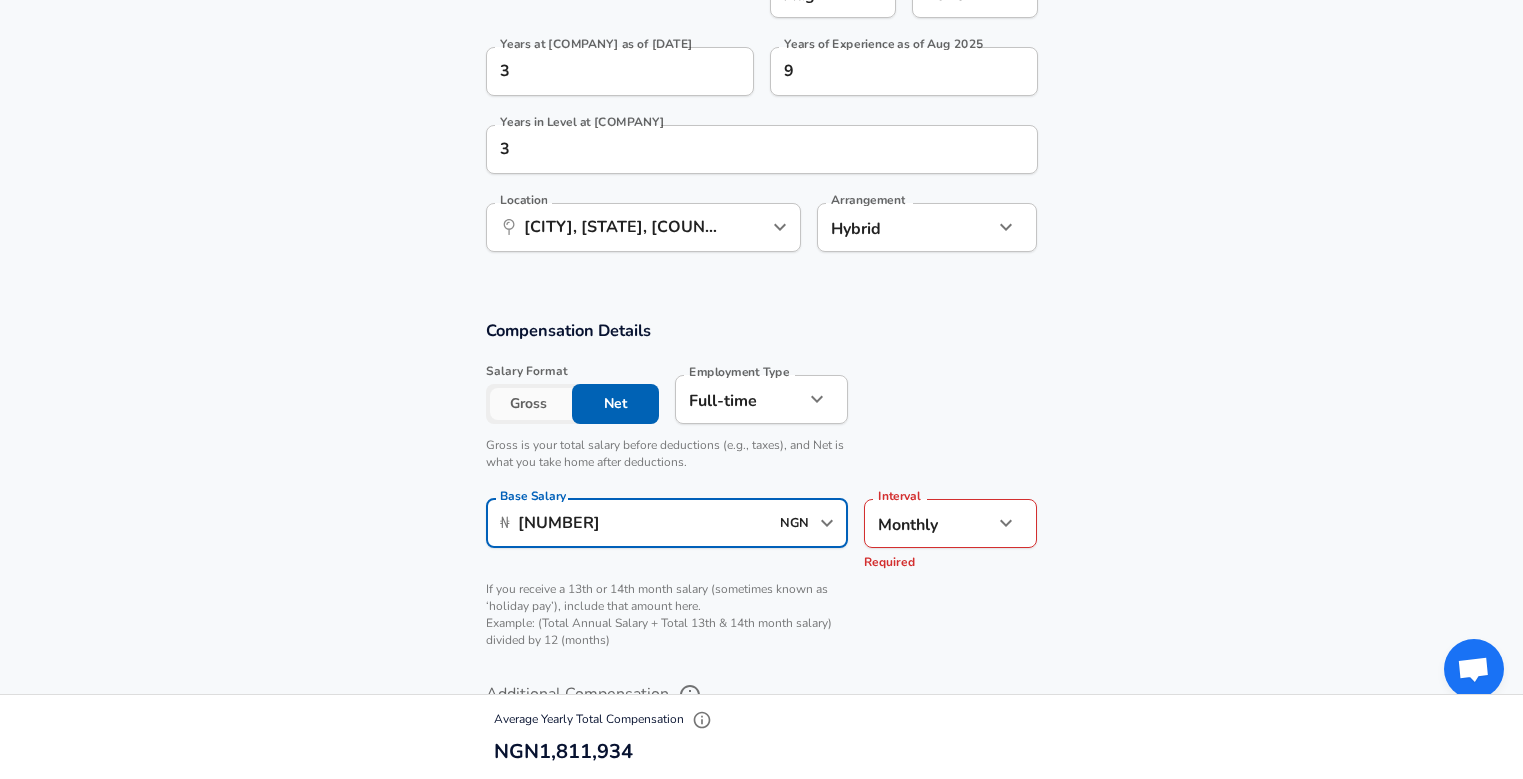 click on "[NUMBER]" at bounding box center (643, 523) 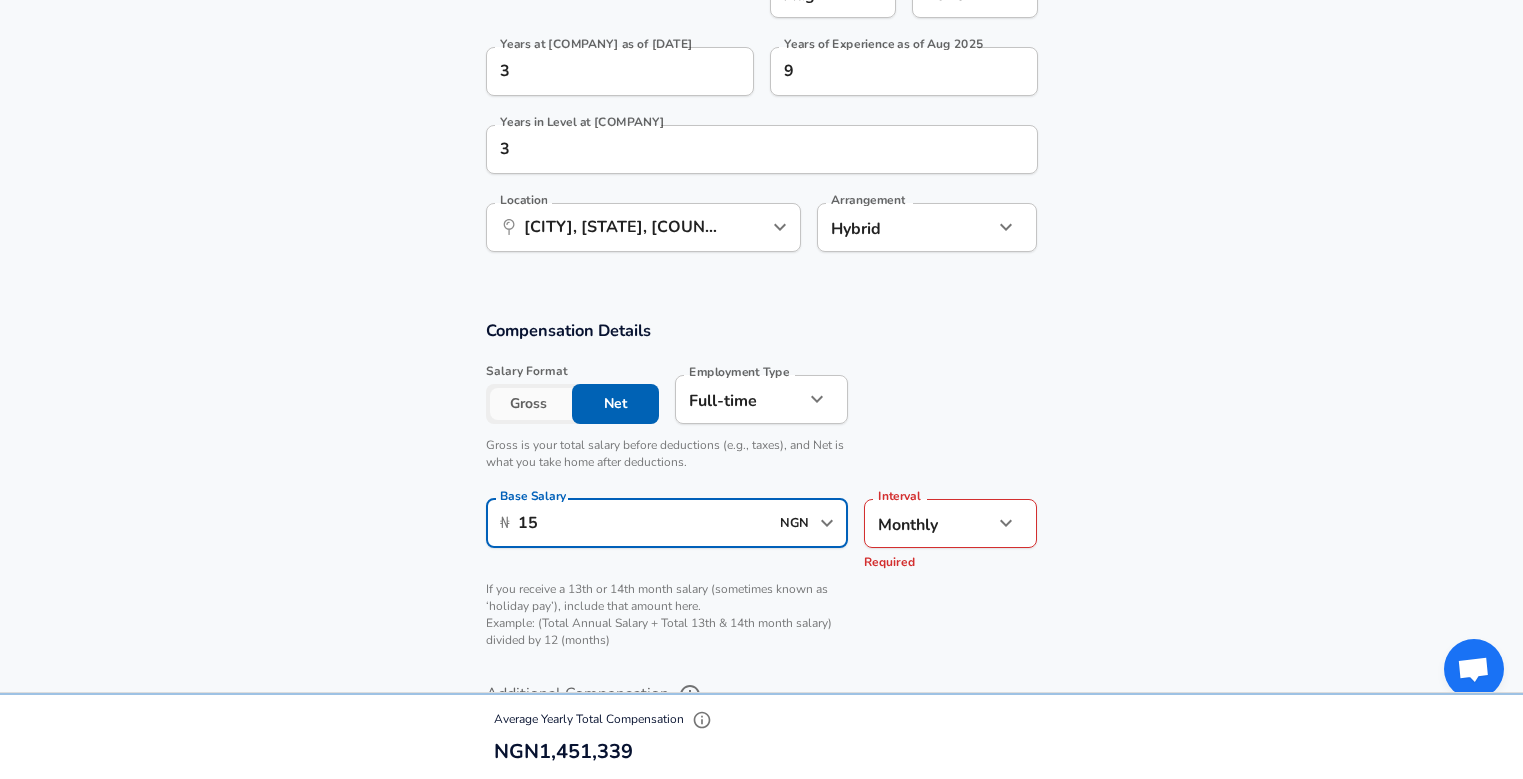 type on "1" 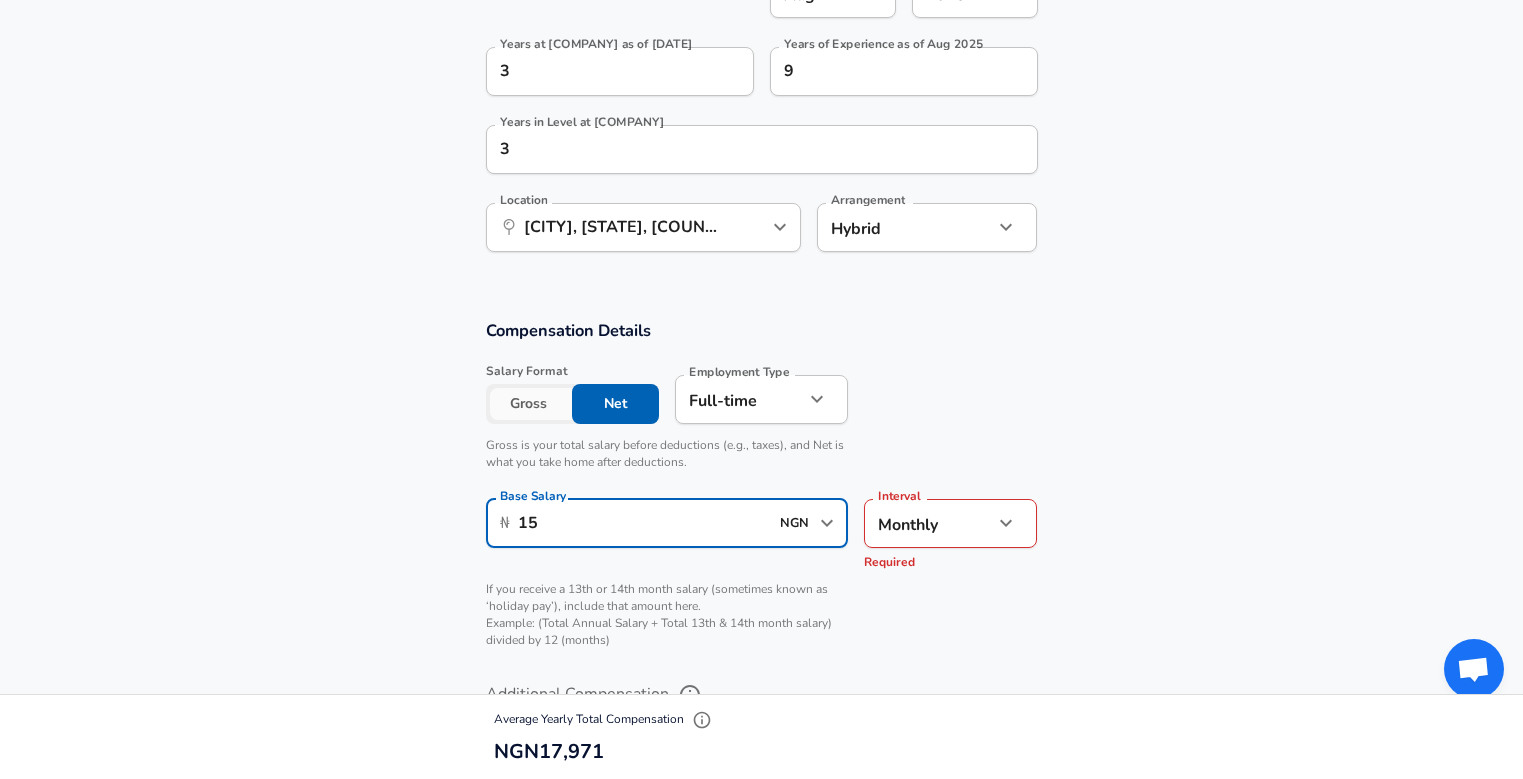 type on "1" 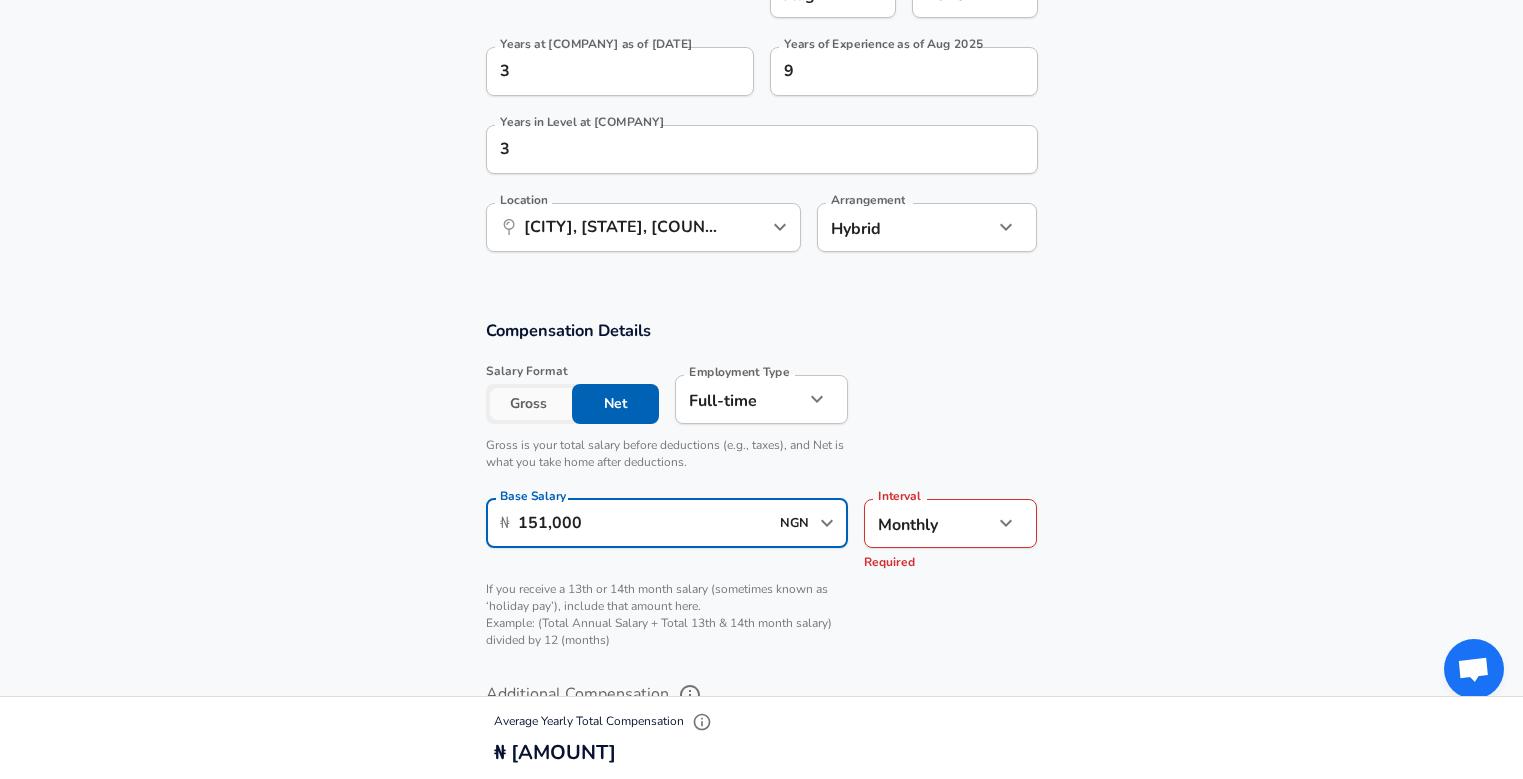 type on "151,000" 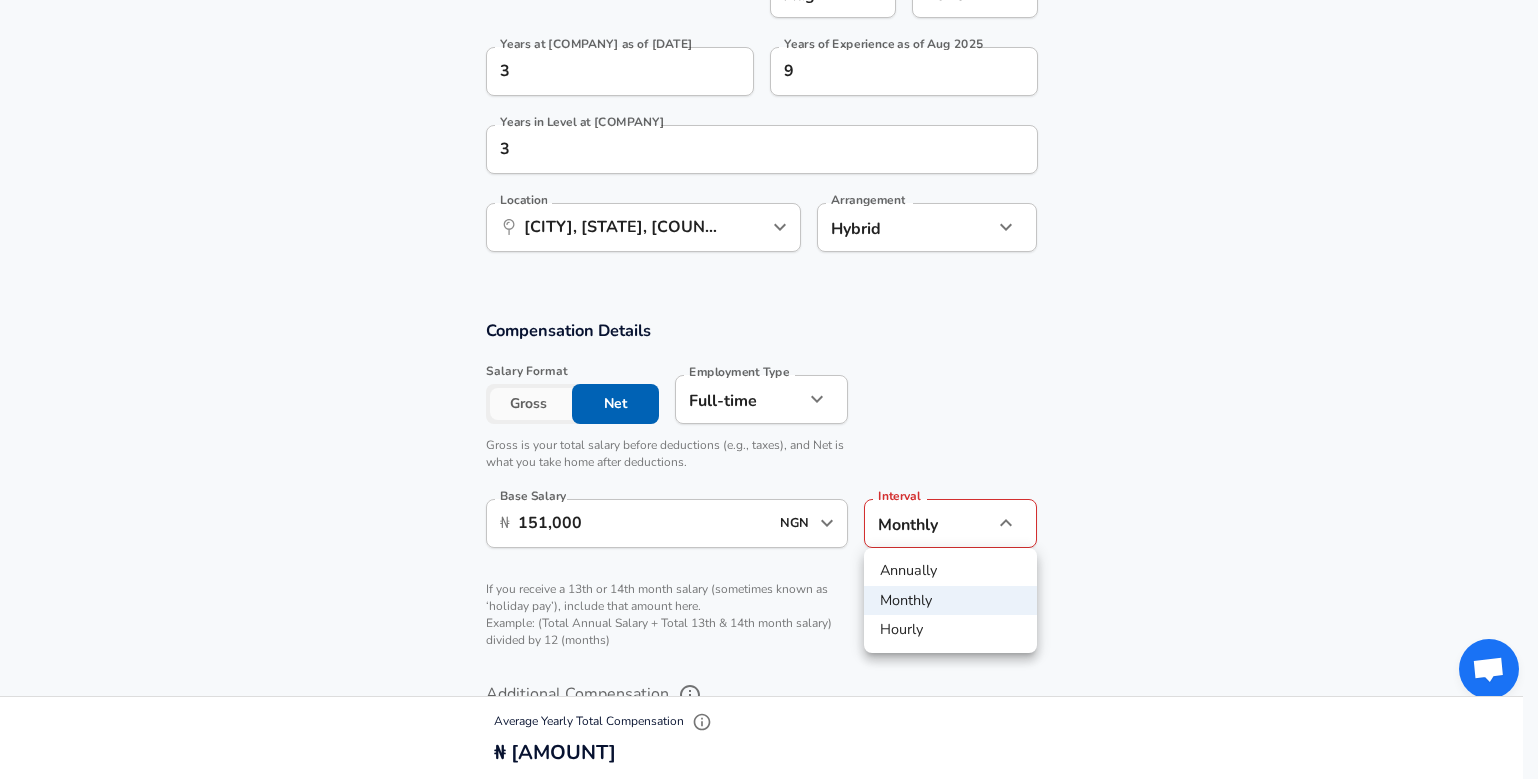 click at bounding box center [769, 389] 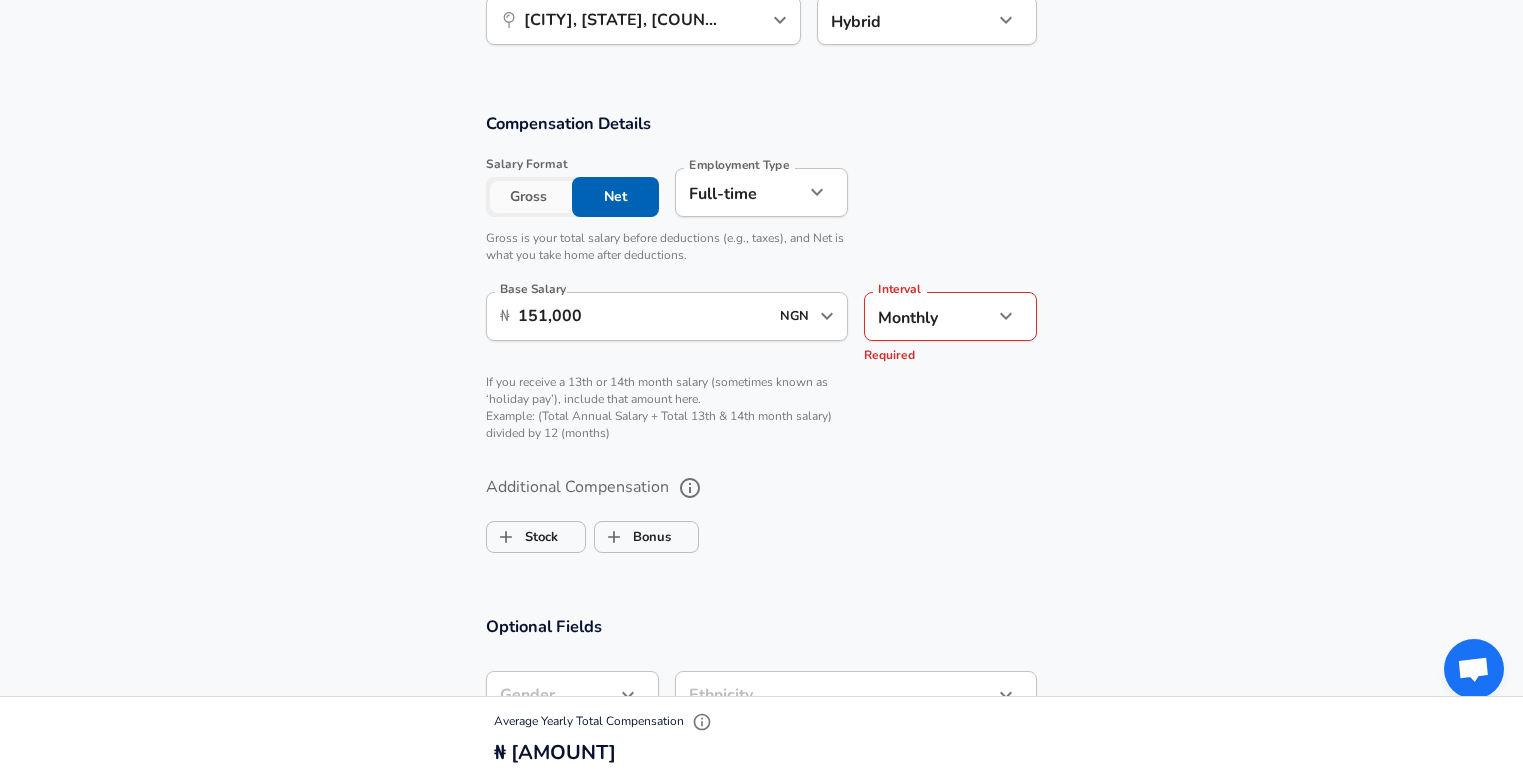 scroll, scrollTop: 1200, scrollLeft: 0, axis: vertical 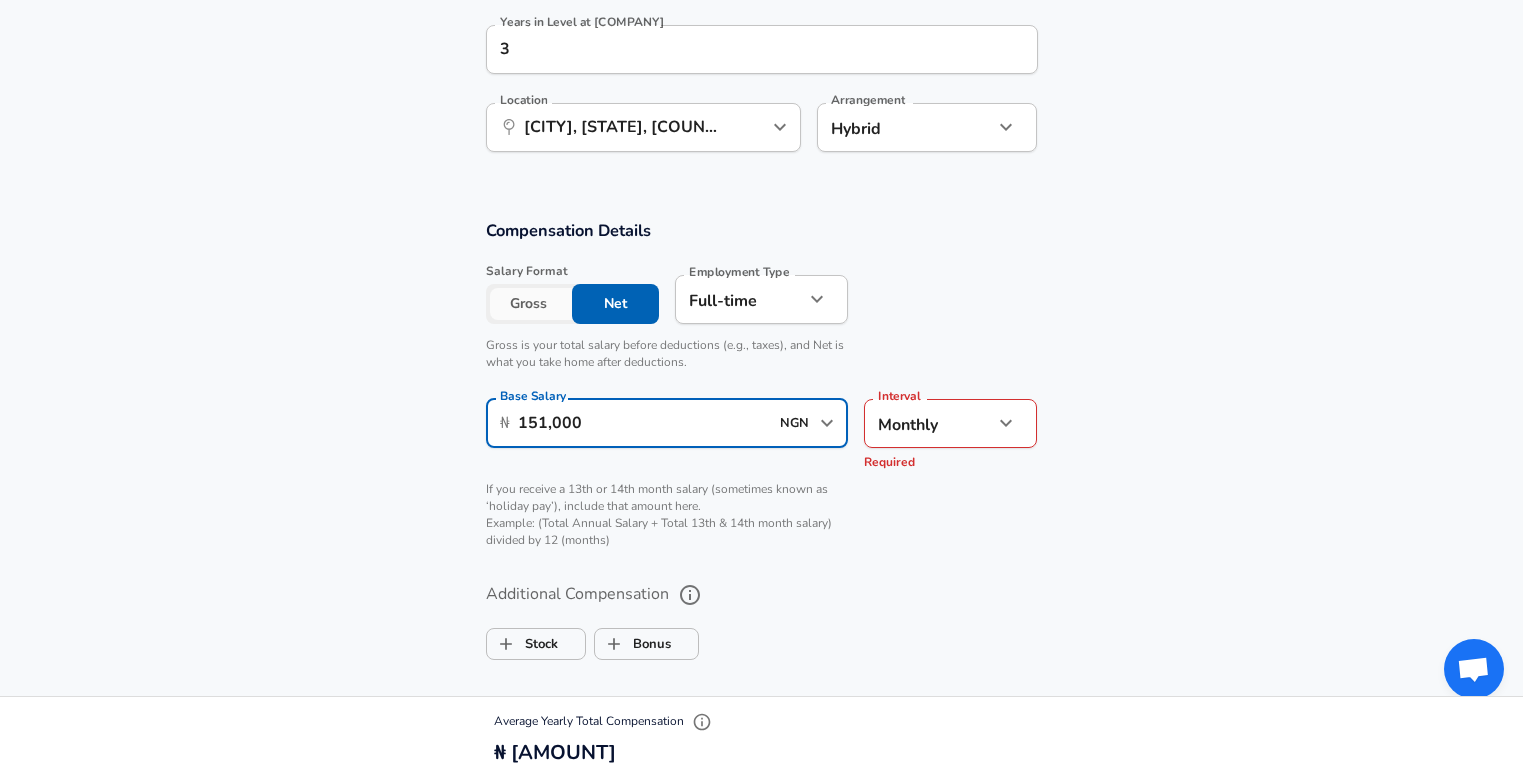 click on "151,000" at bounding box center (643, 423) 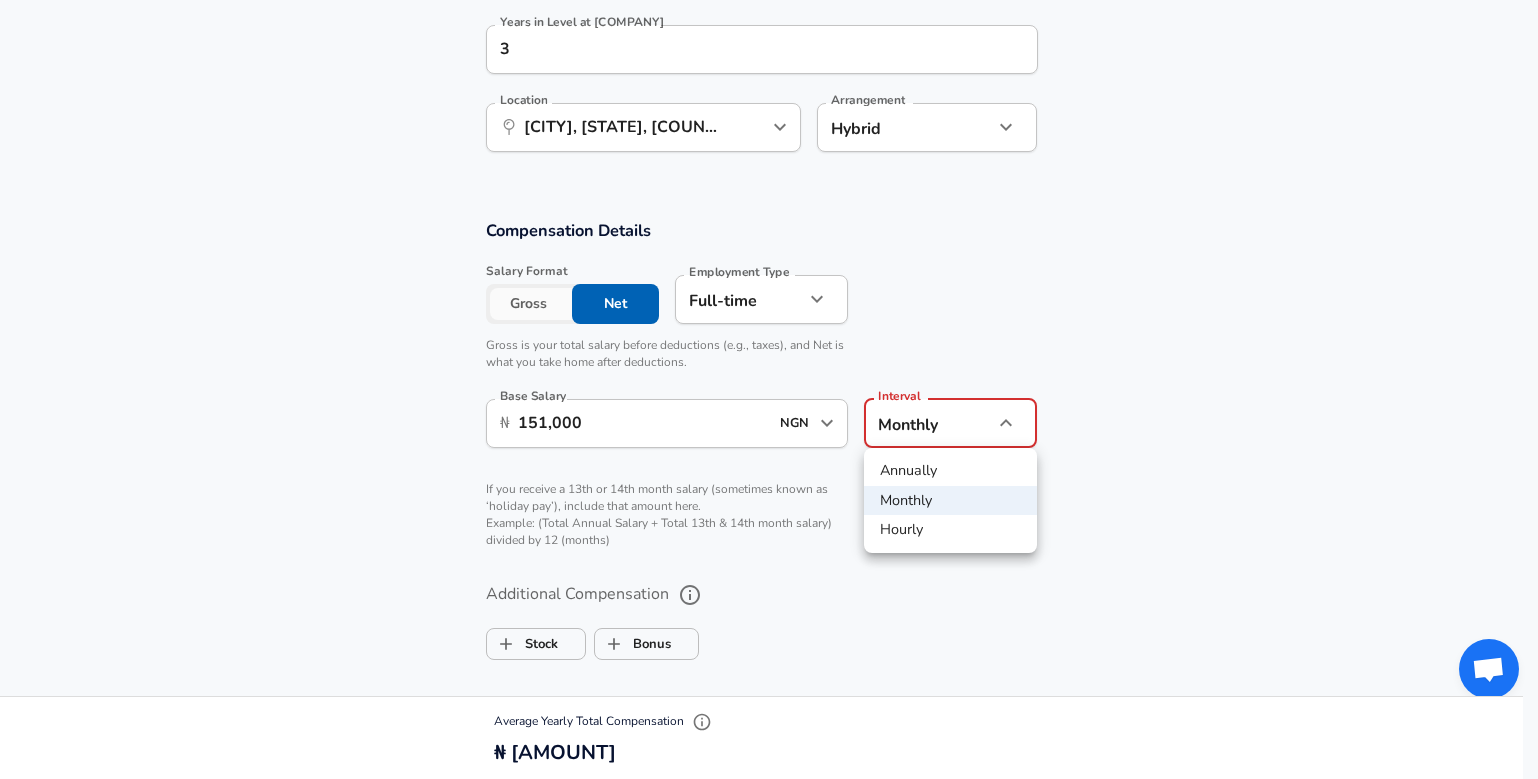 click on "Annually" at bounding box center [950, 471] 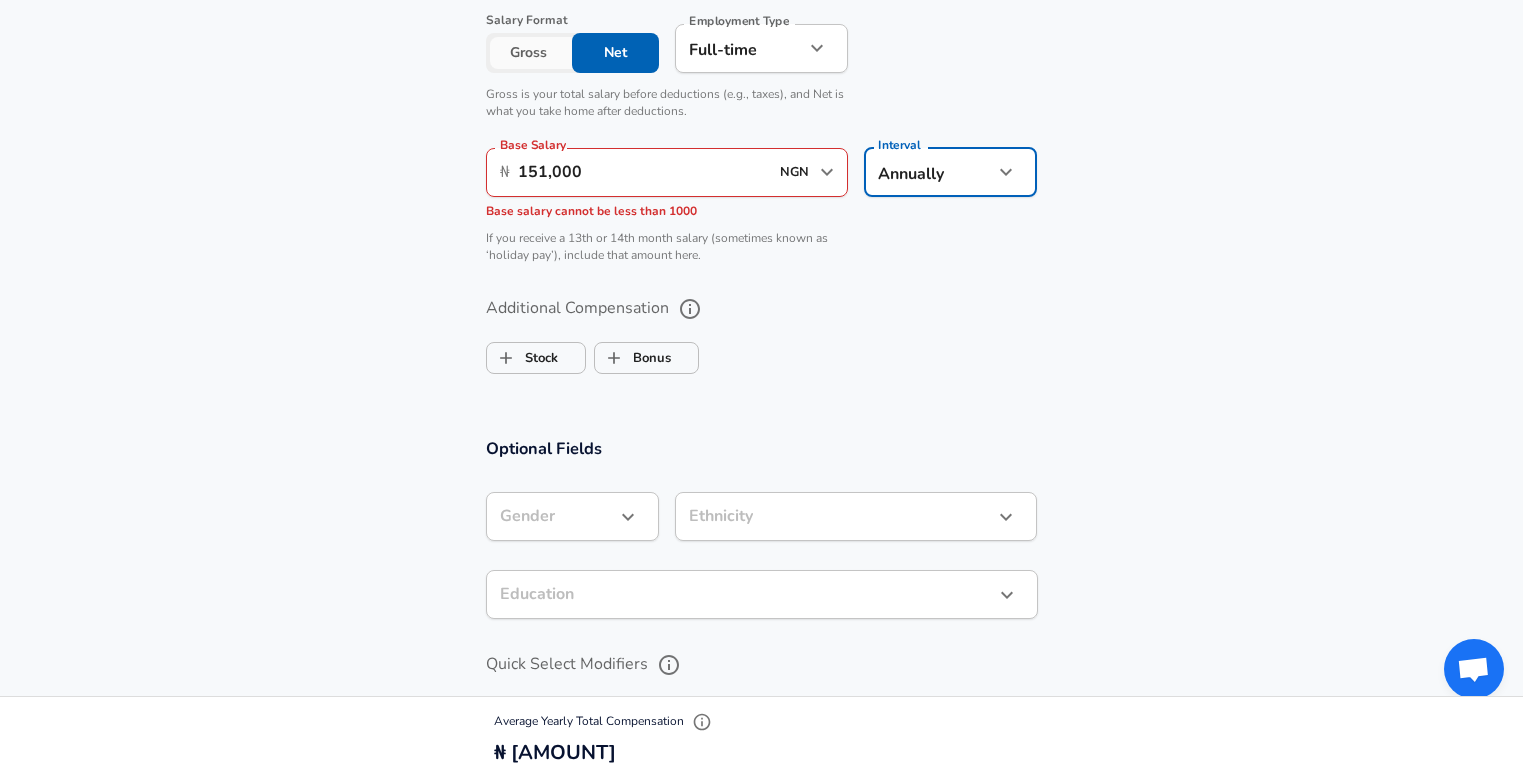 scroll, scrollTop: 1200, scrollLeft: 0, axis: vertical 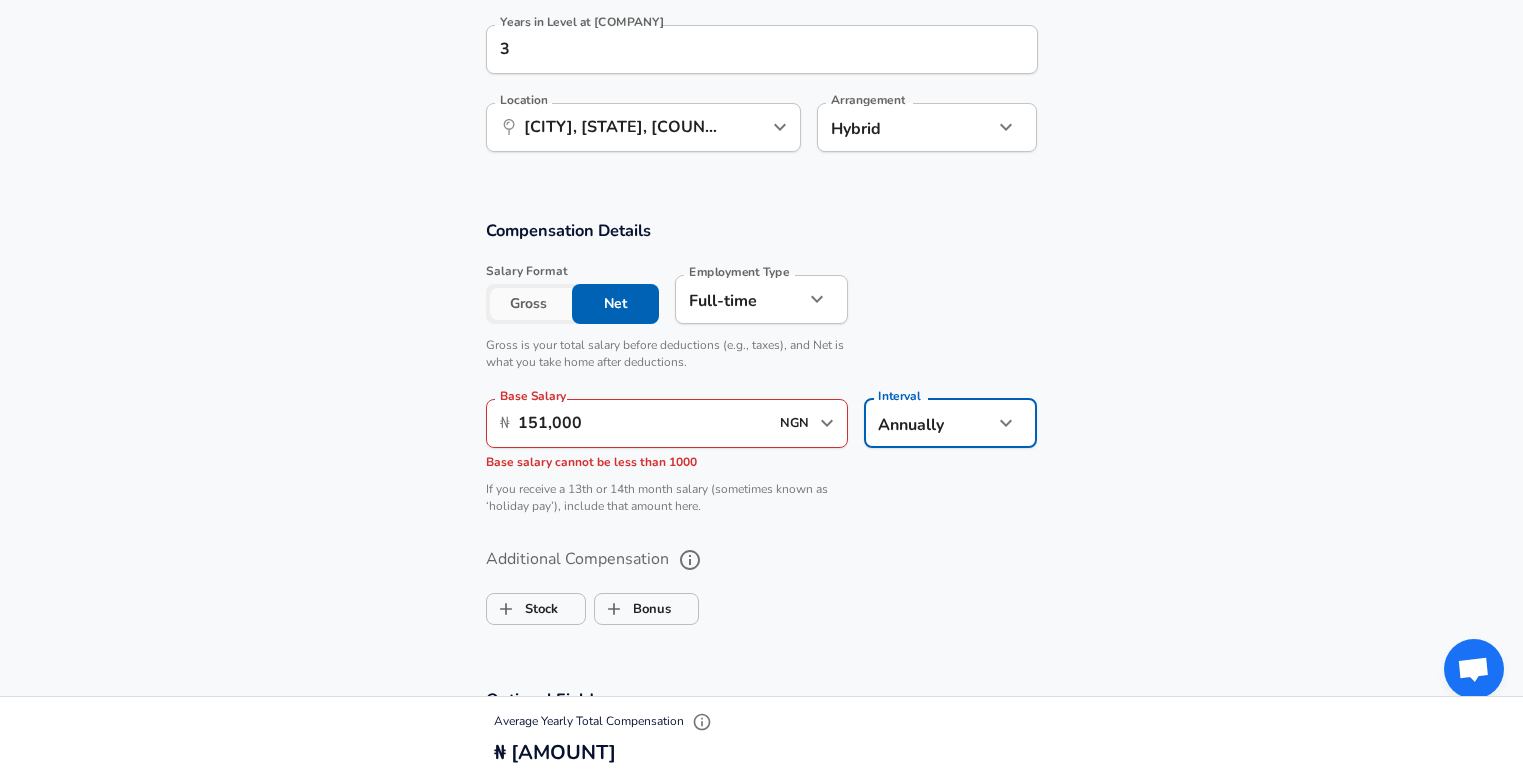click on "151,000" at bounding box center [643, 423] 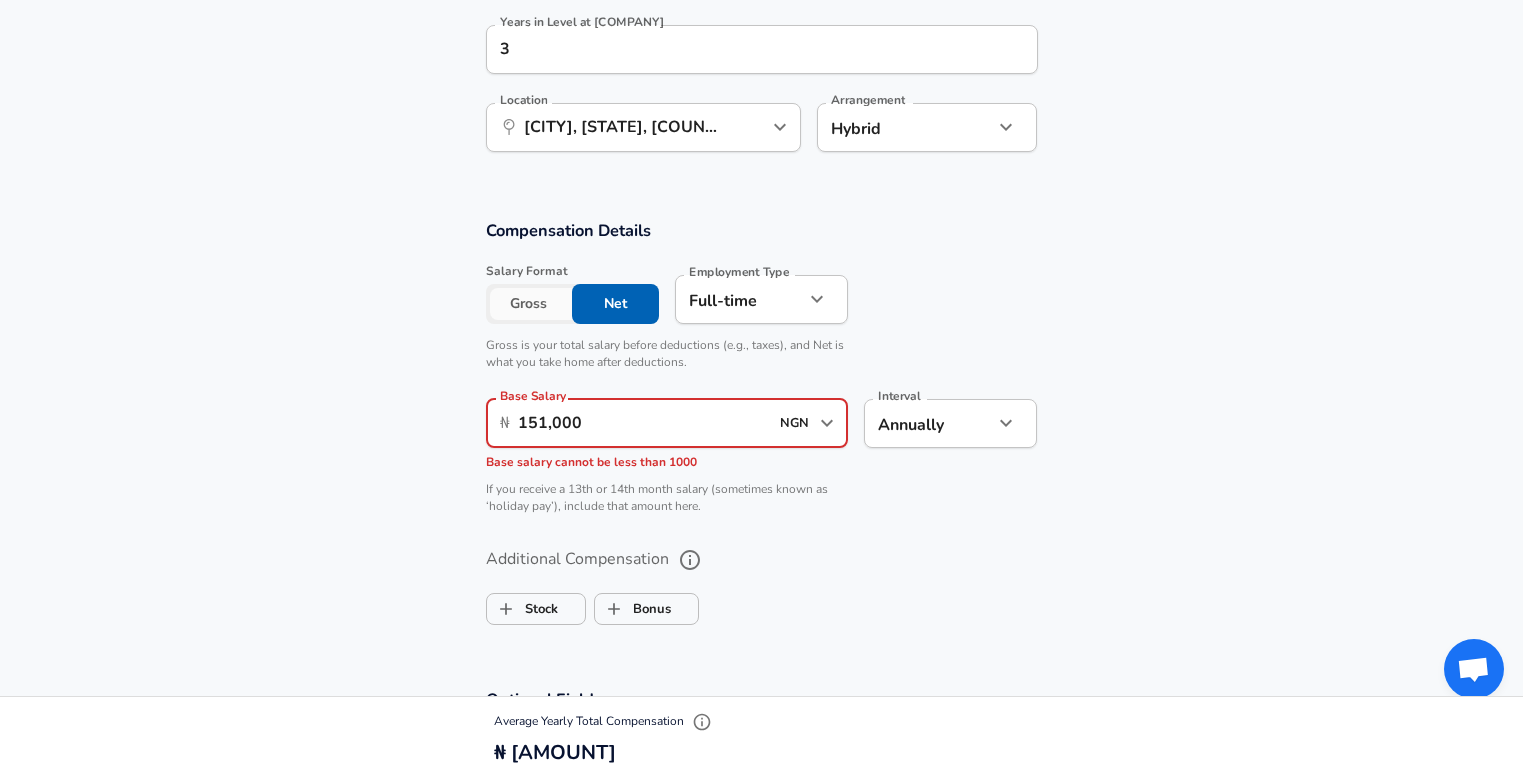 click on "151,000" at bounding box center (643, 423) 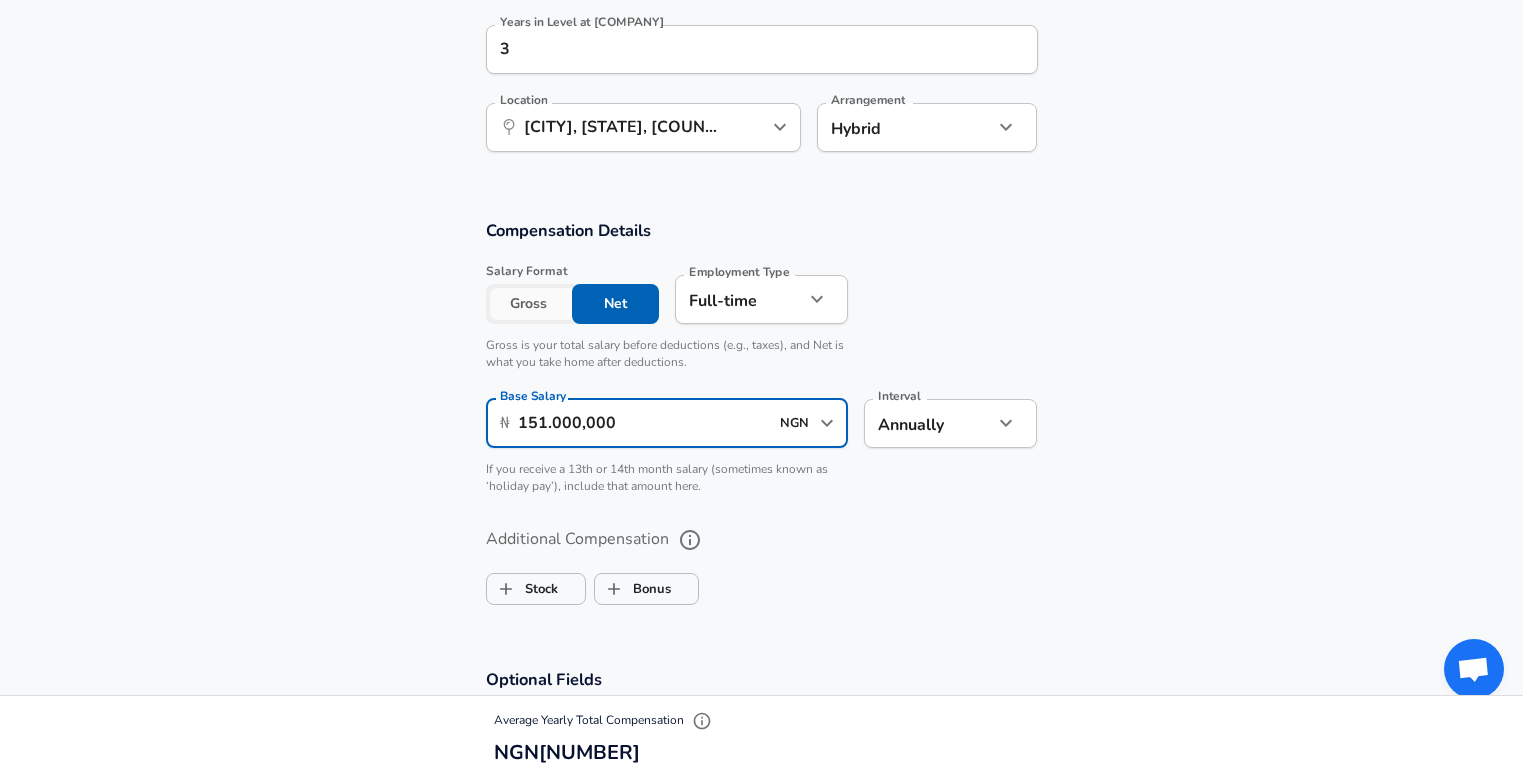 click on "151.000,000" at bounding box center (643, 423) 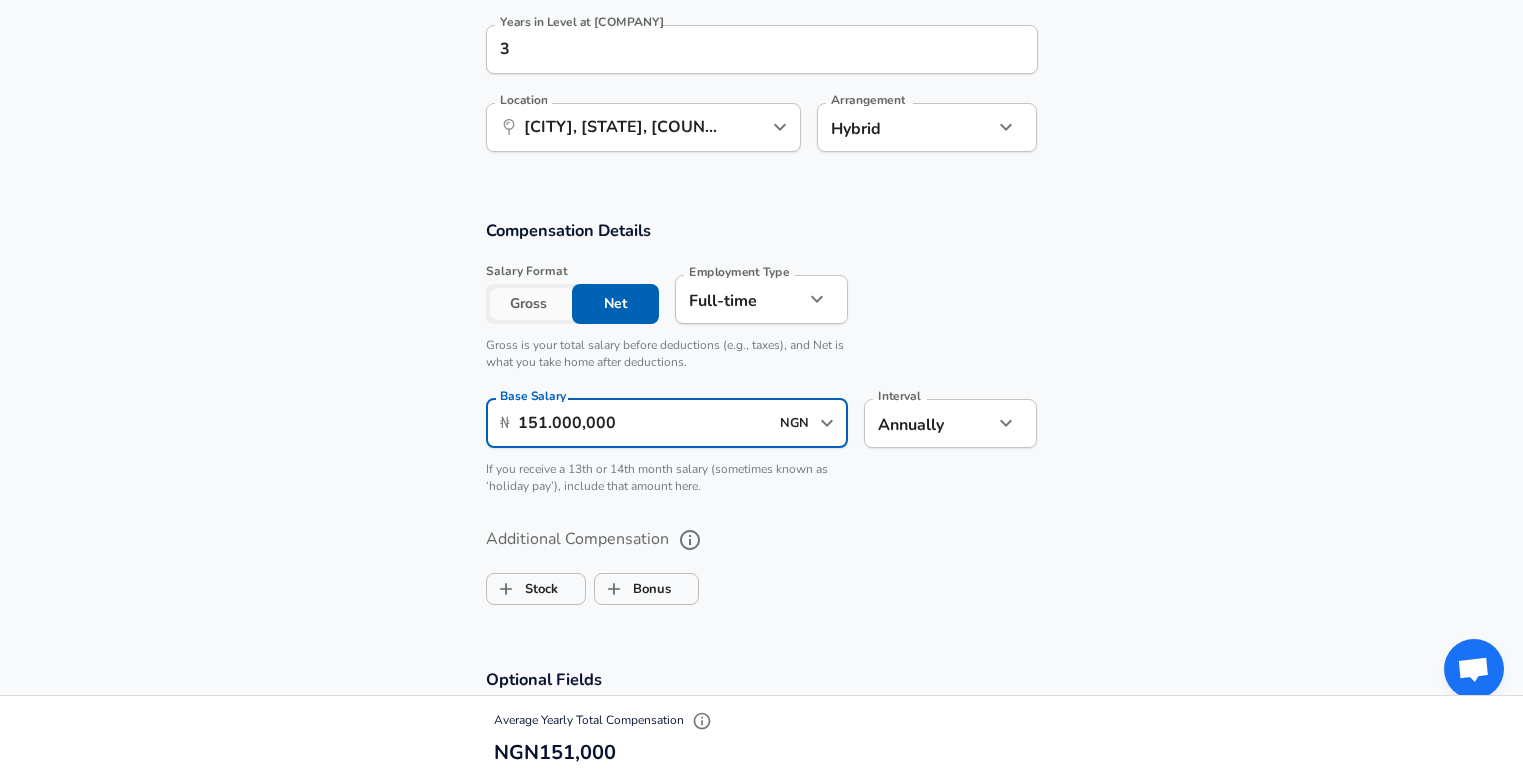click on "151.000,000" at bounding box center [643, 423] 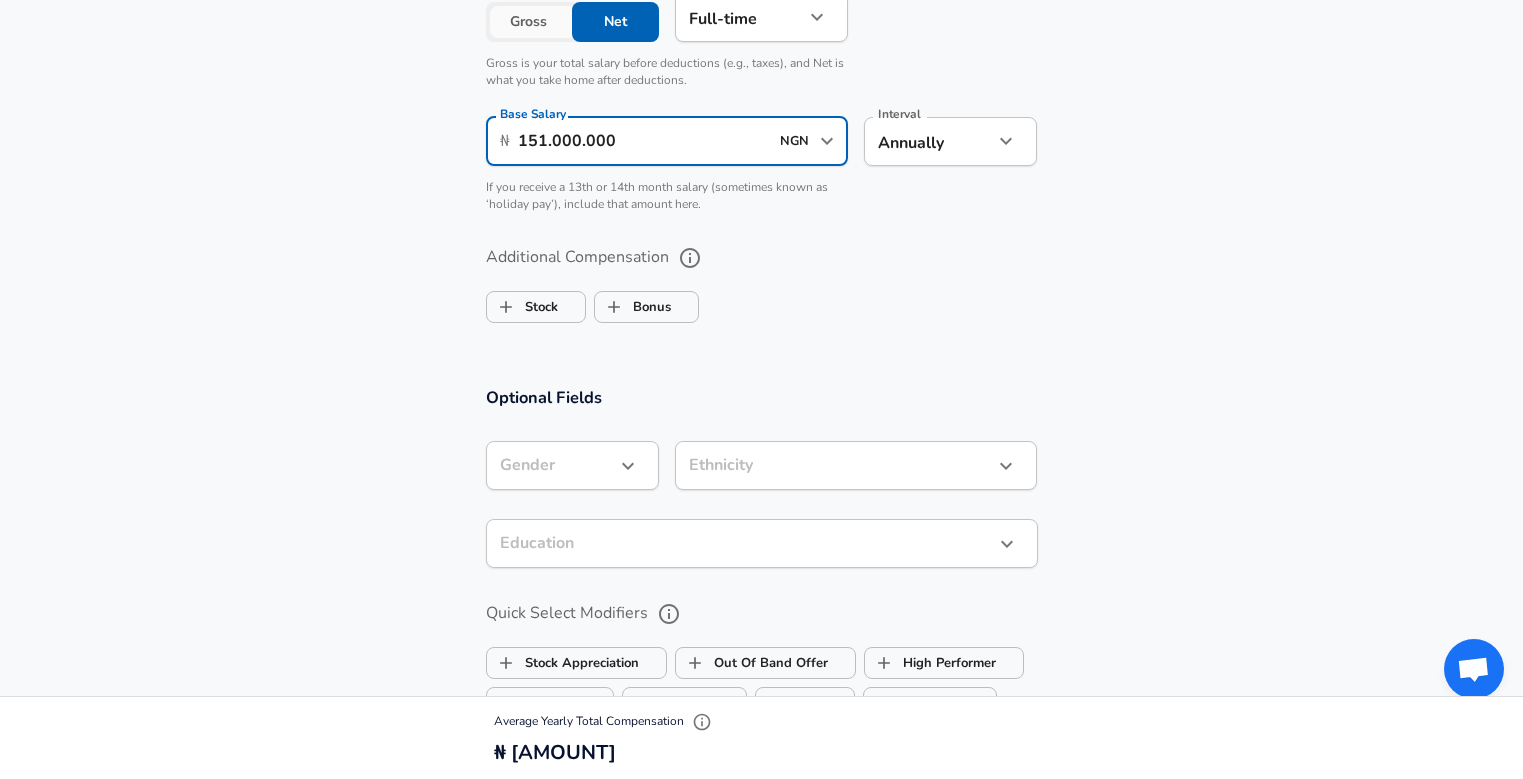 scroll, scrollTop: 1400, scrollLeft: 0, axis: vertical 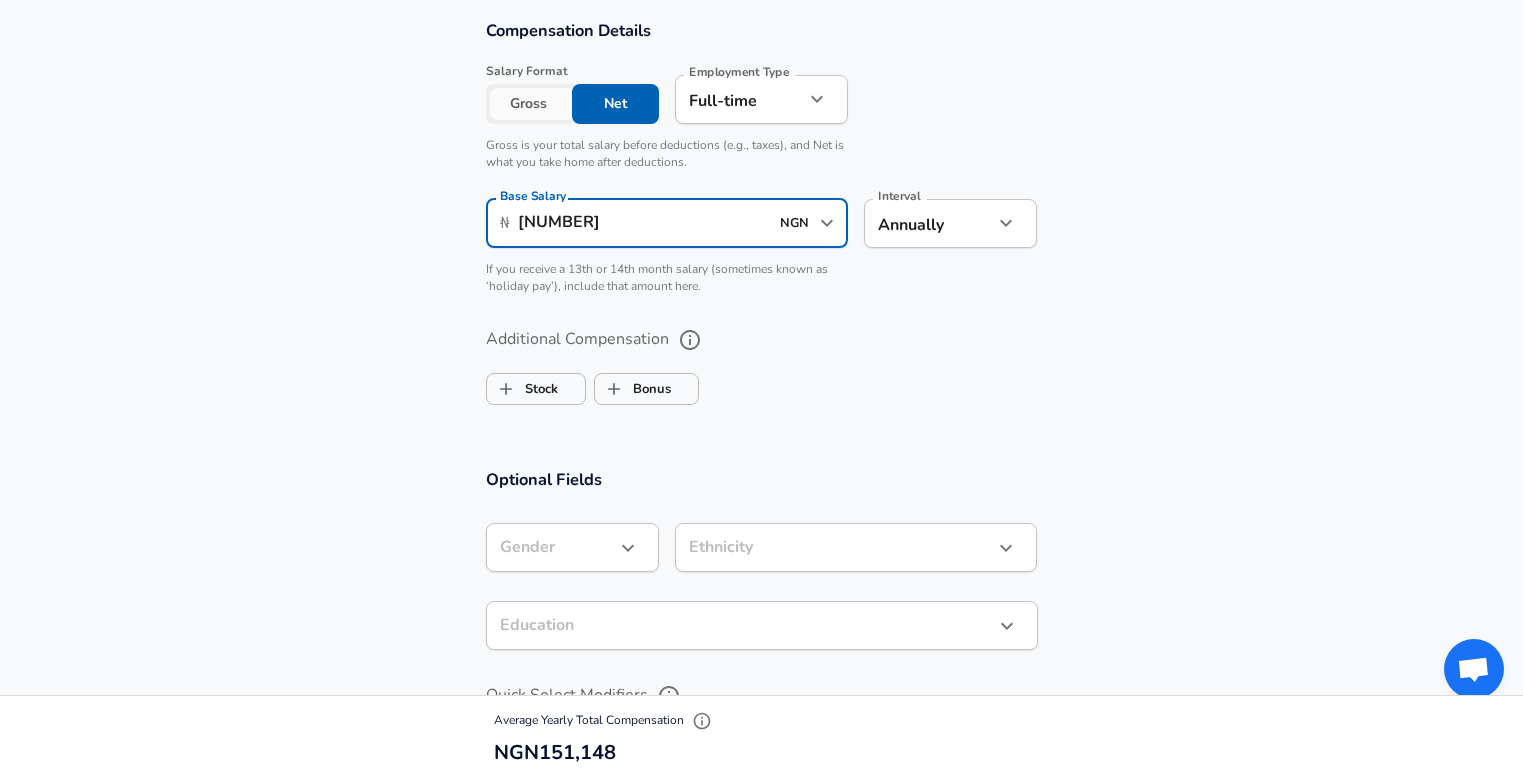 type on "[NUMBER]" 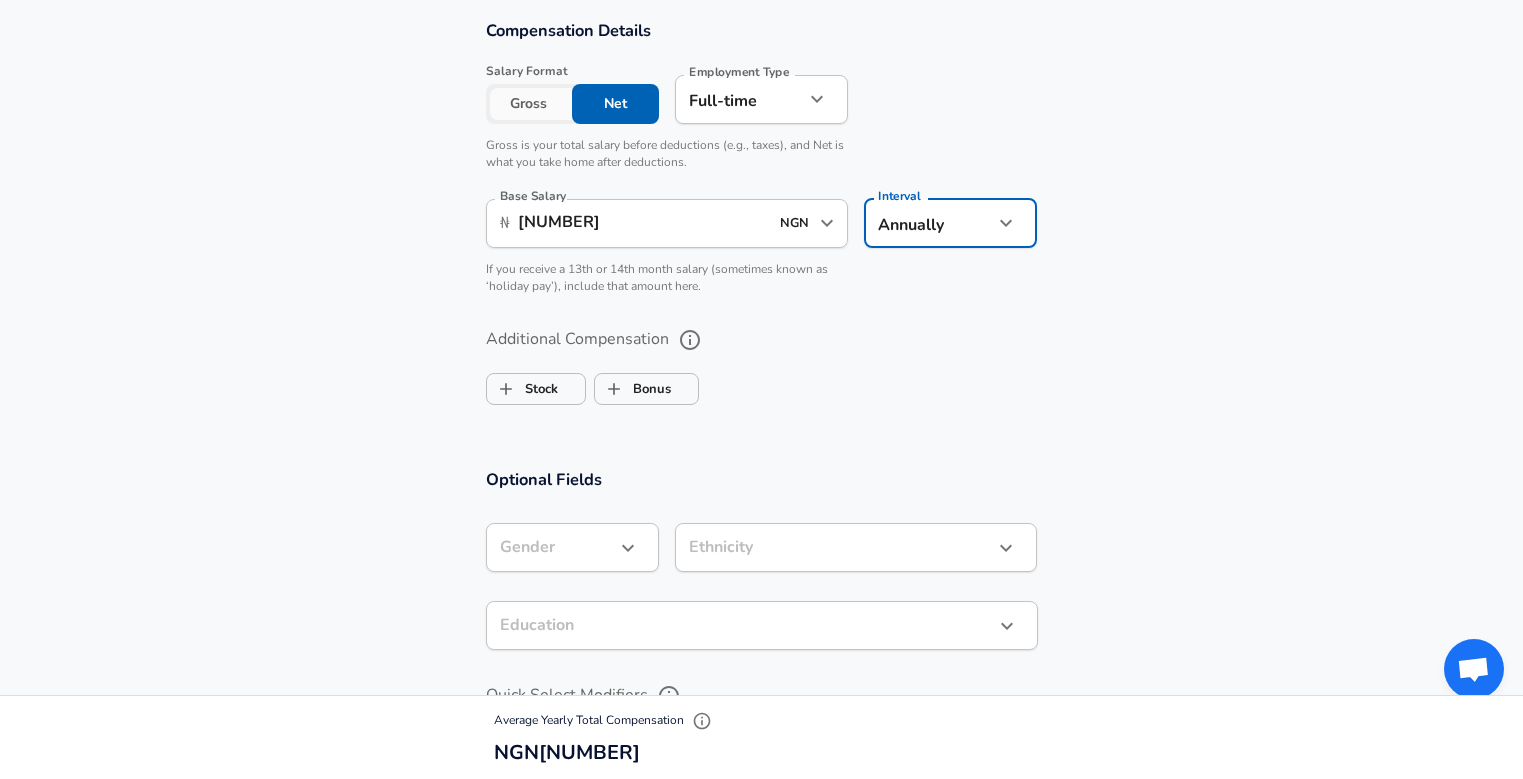scroll, scrollTop: 0, scrollLeft: 0, axis: both 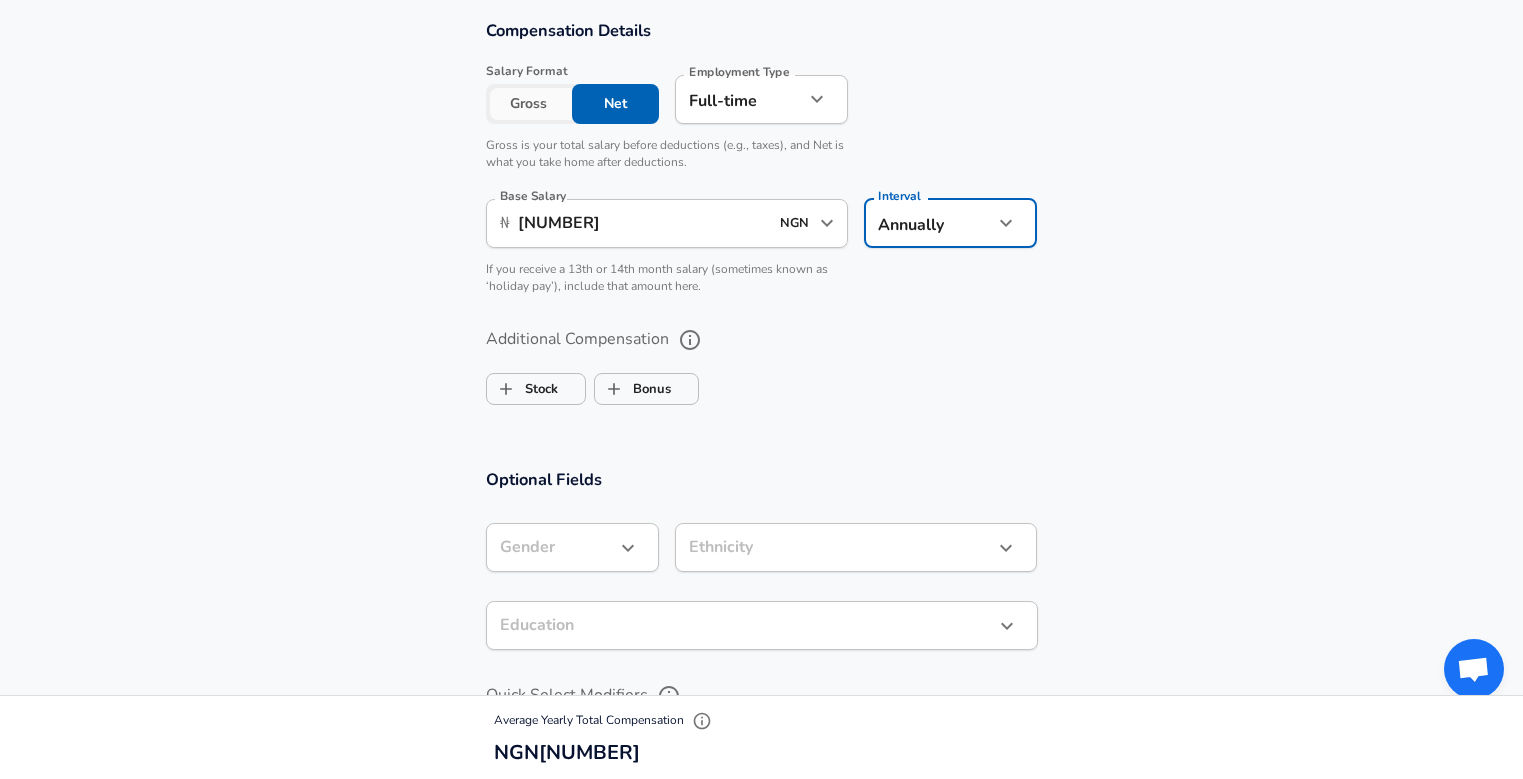 click 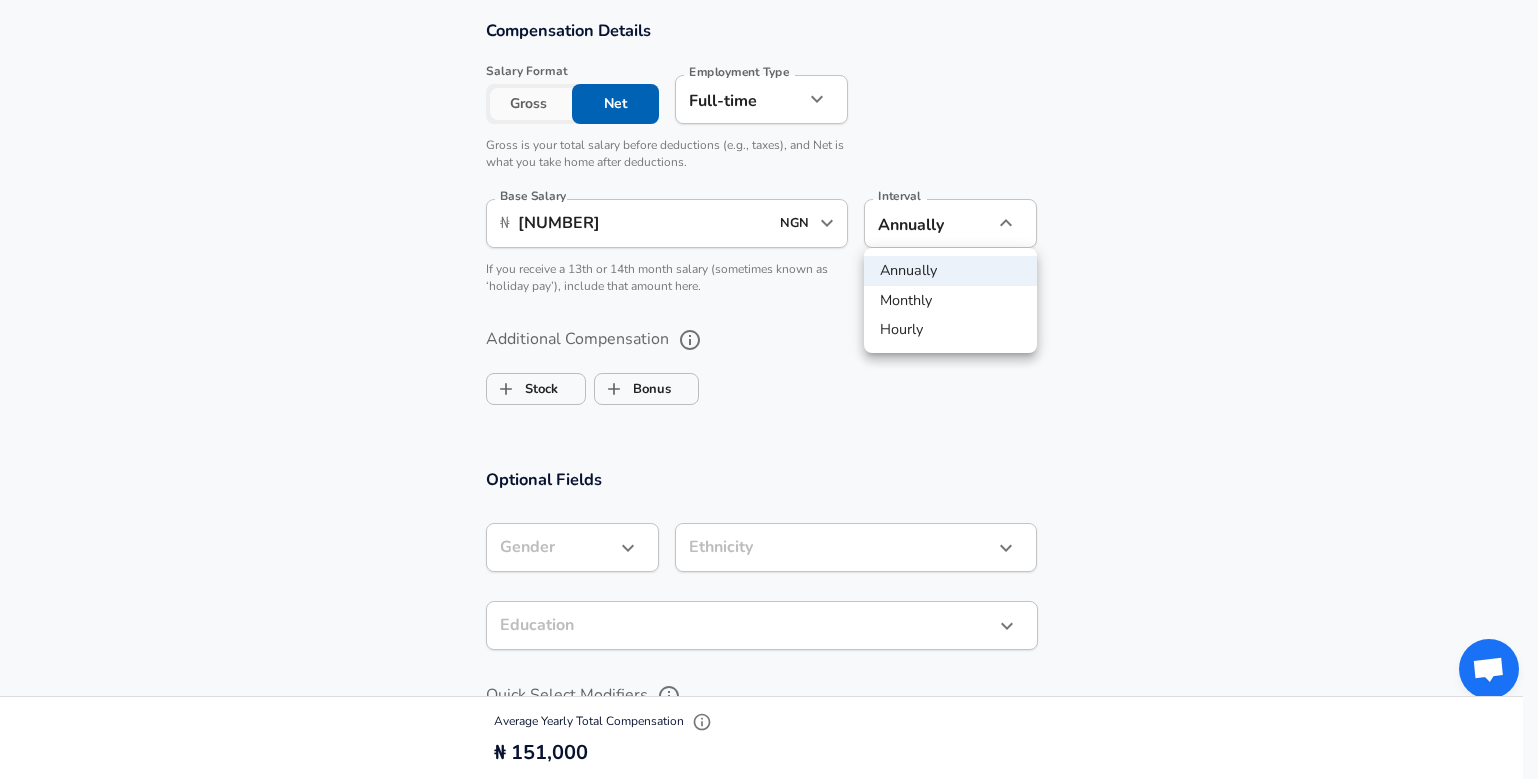 click on "Monthly" at bounding box center [950, 301] 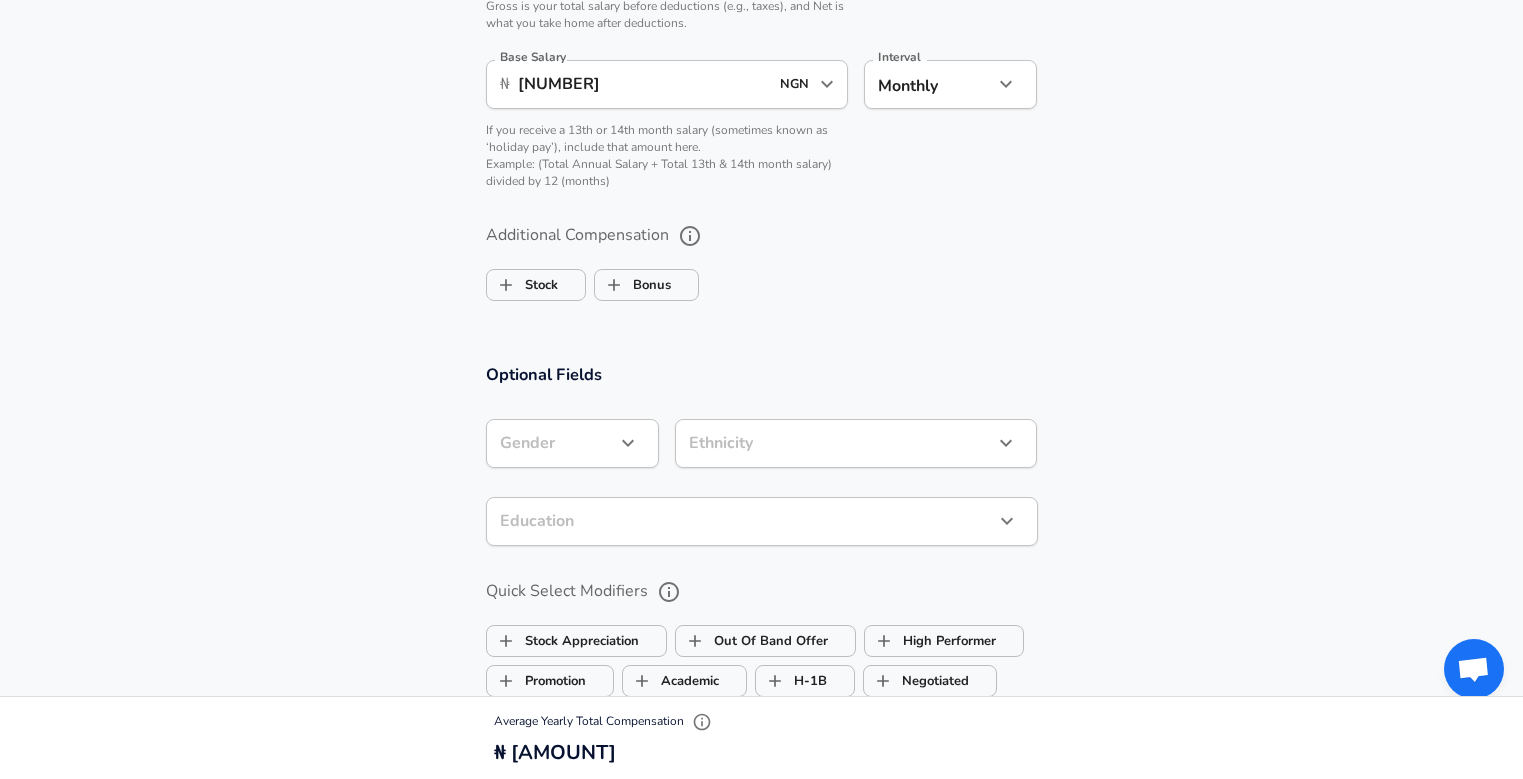 scroll, scrollTop: 1500, scrollLeft: 0, axis: vertical 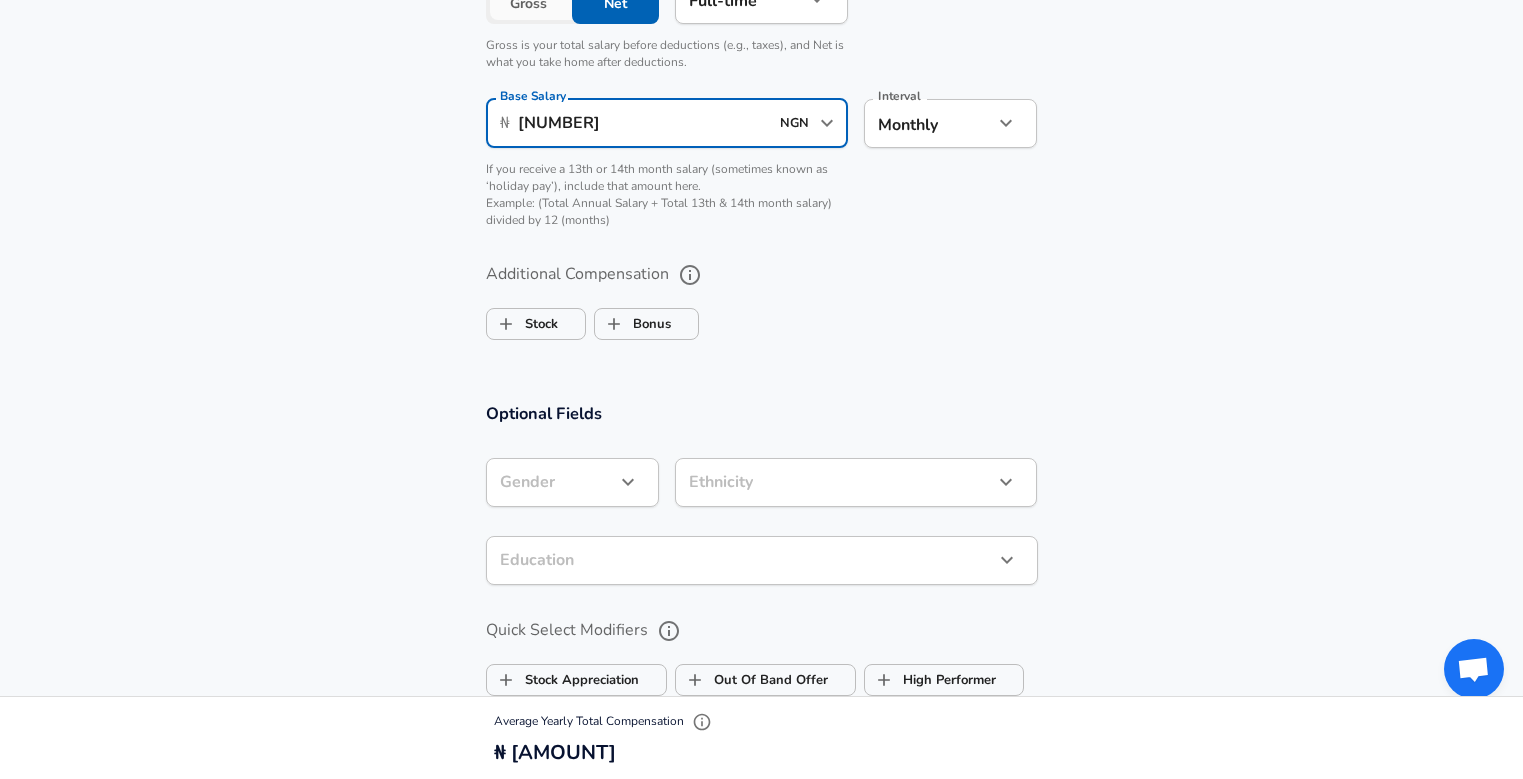 drag, startPoint x: 633, startPoint y: 120, endPoint x: -62, endPoint y: 64, distance: 697.25244 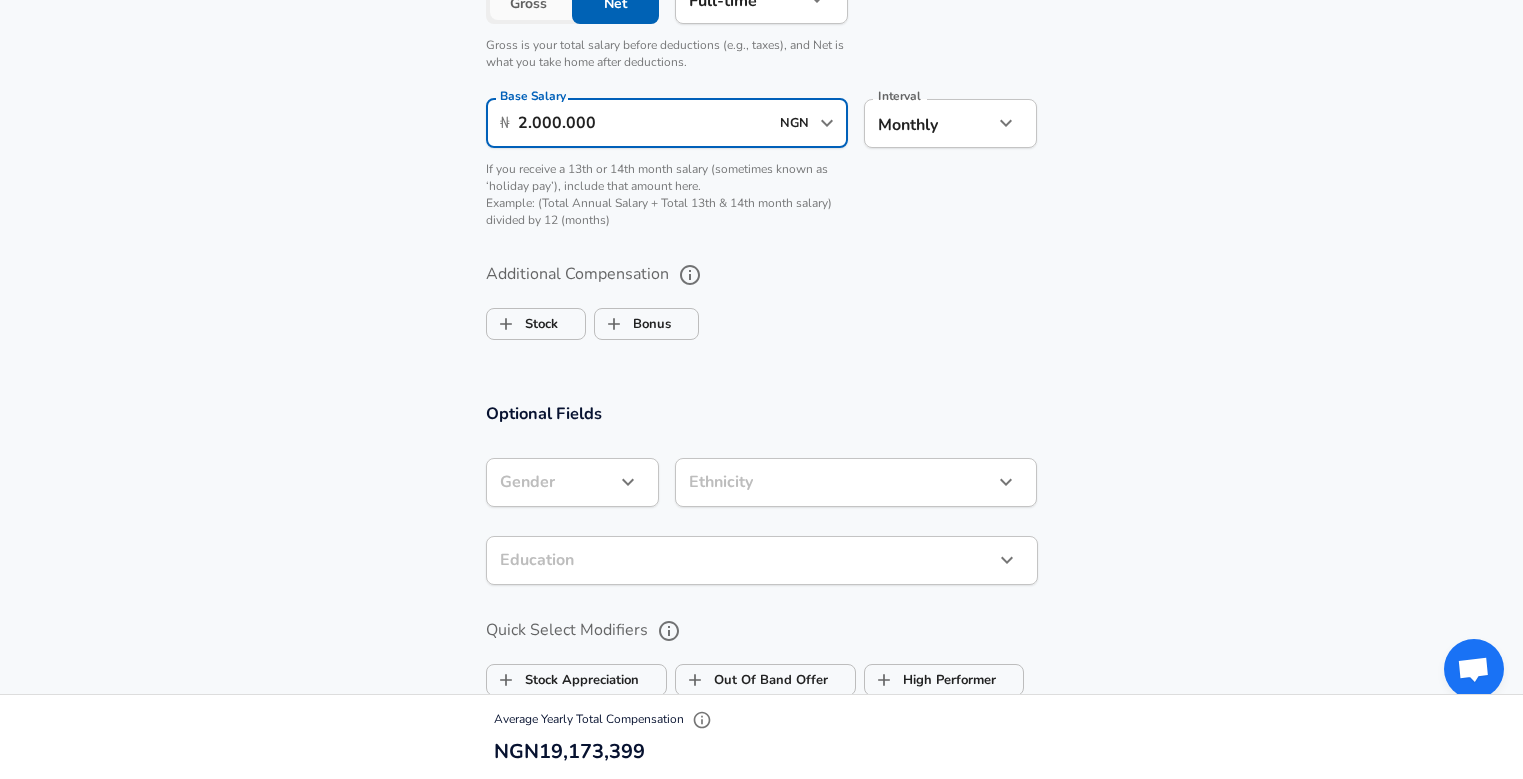 type on "2.000.000" 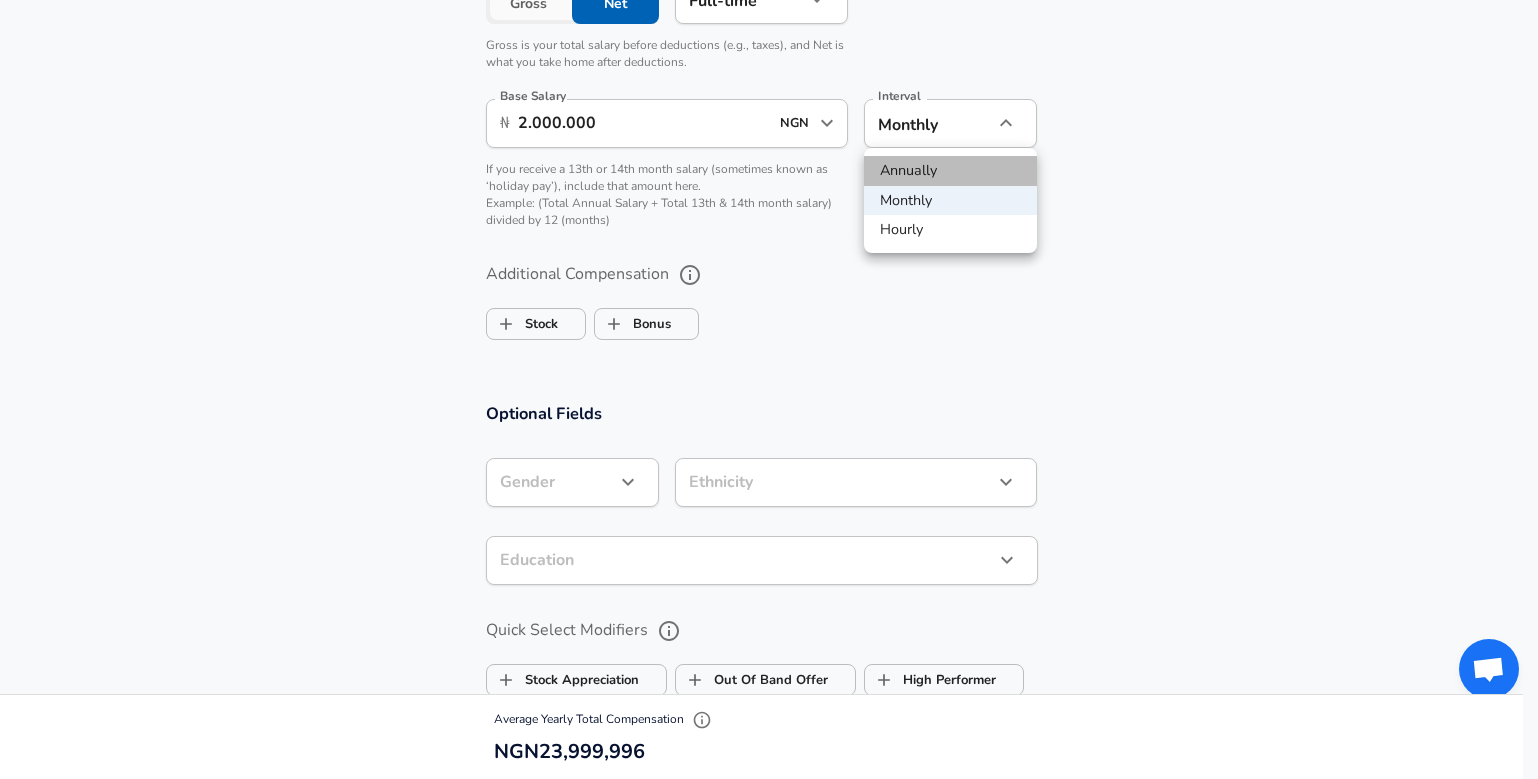 click on "Annually" at bounding box center (950, 171) 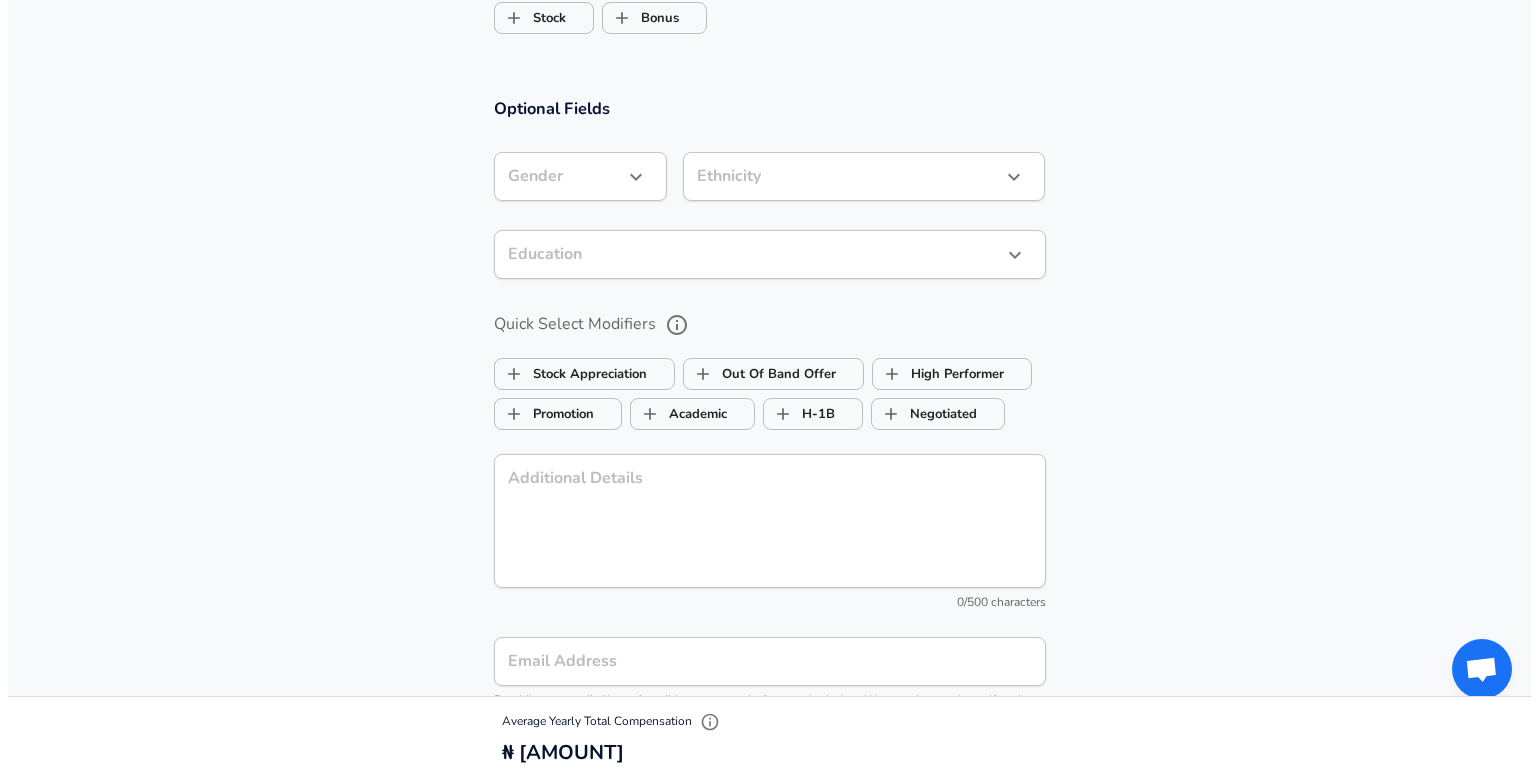 scroll, scrollTop: 2370, scrollLeft: 0, axis: vertical 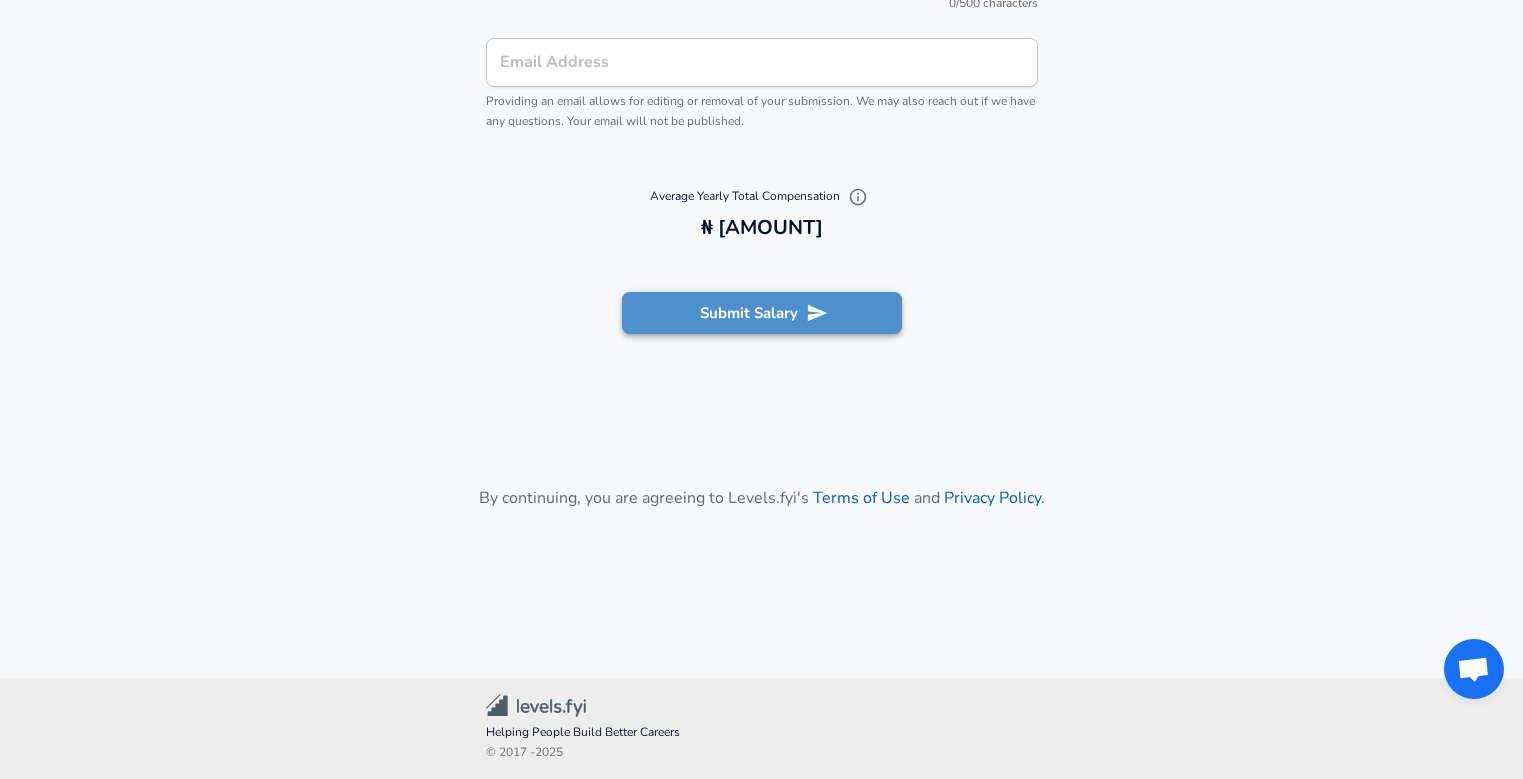 click on "Submit Salary" at bounding box center (762, 313) 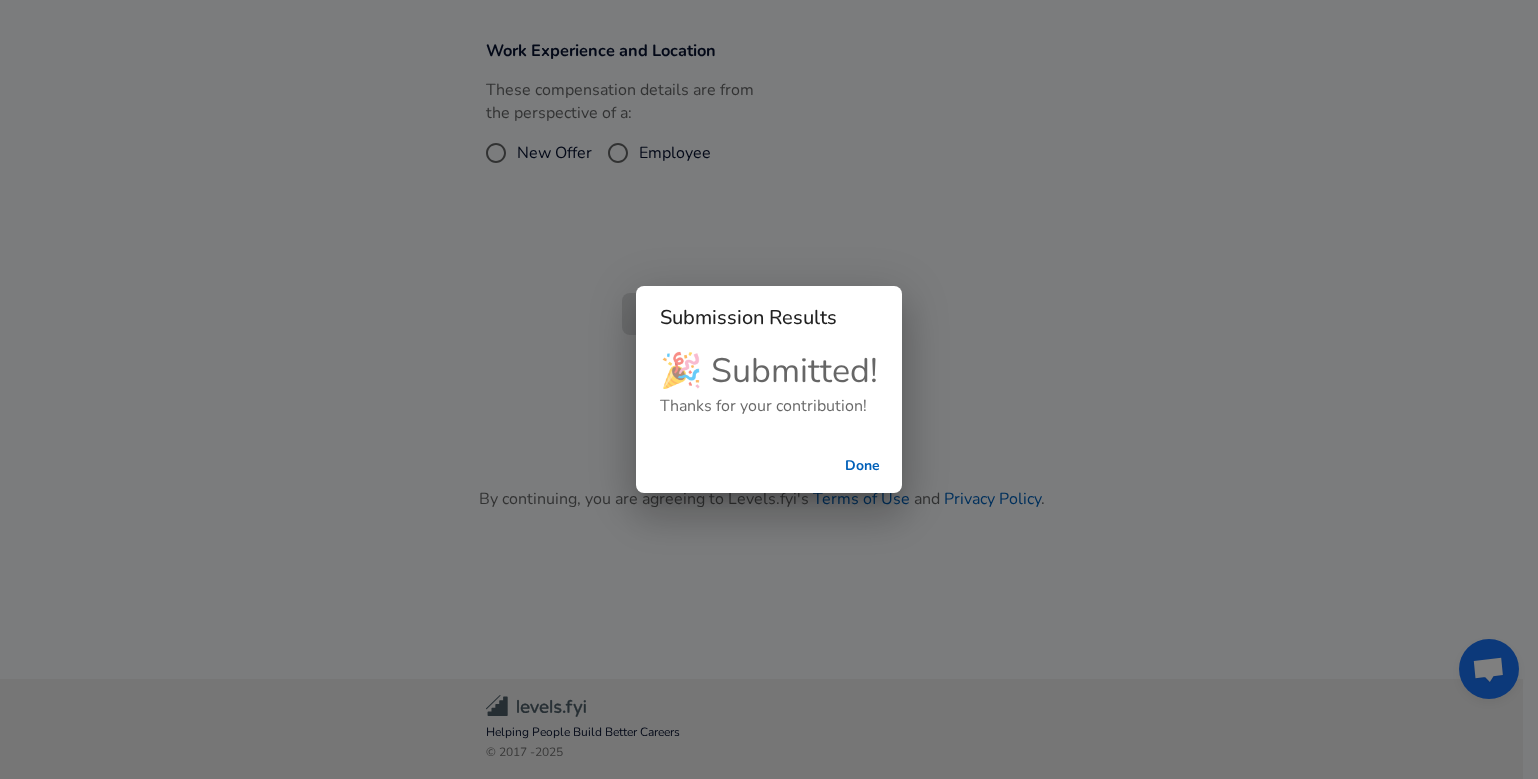 scroll, scrollTop: 746, scrollLeft: 0, axis: vertical 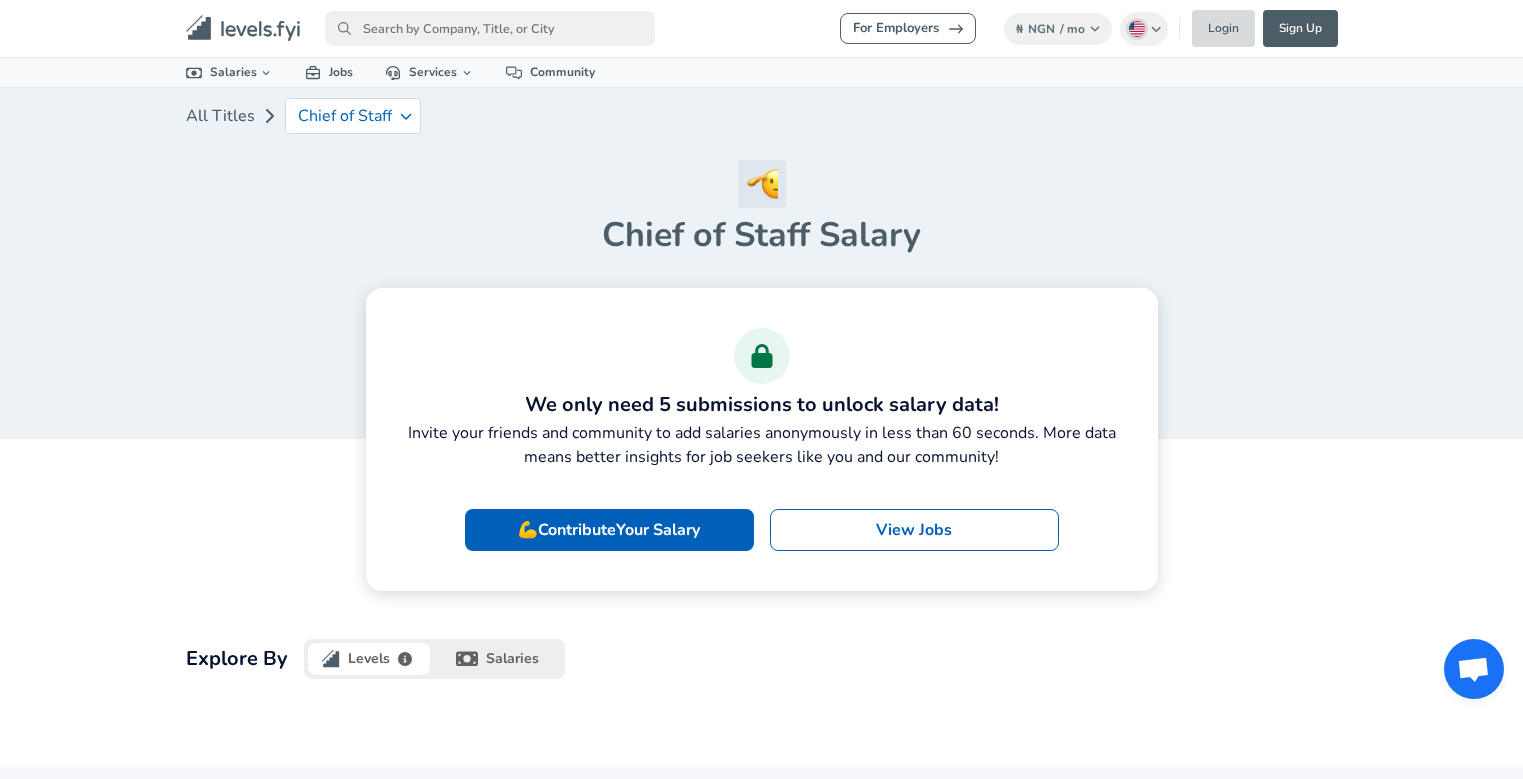 click on "Login" at bounding box center (1223, 28) 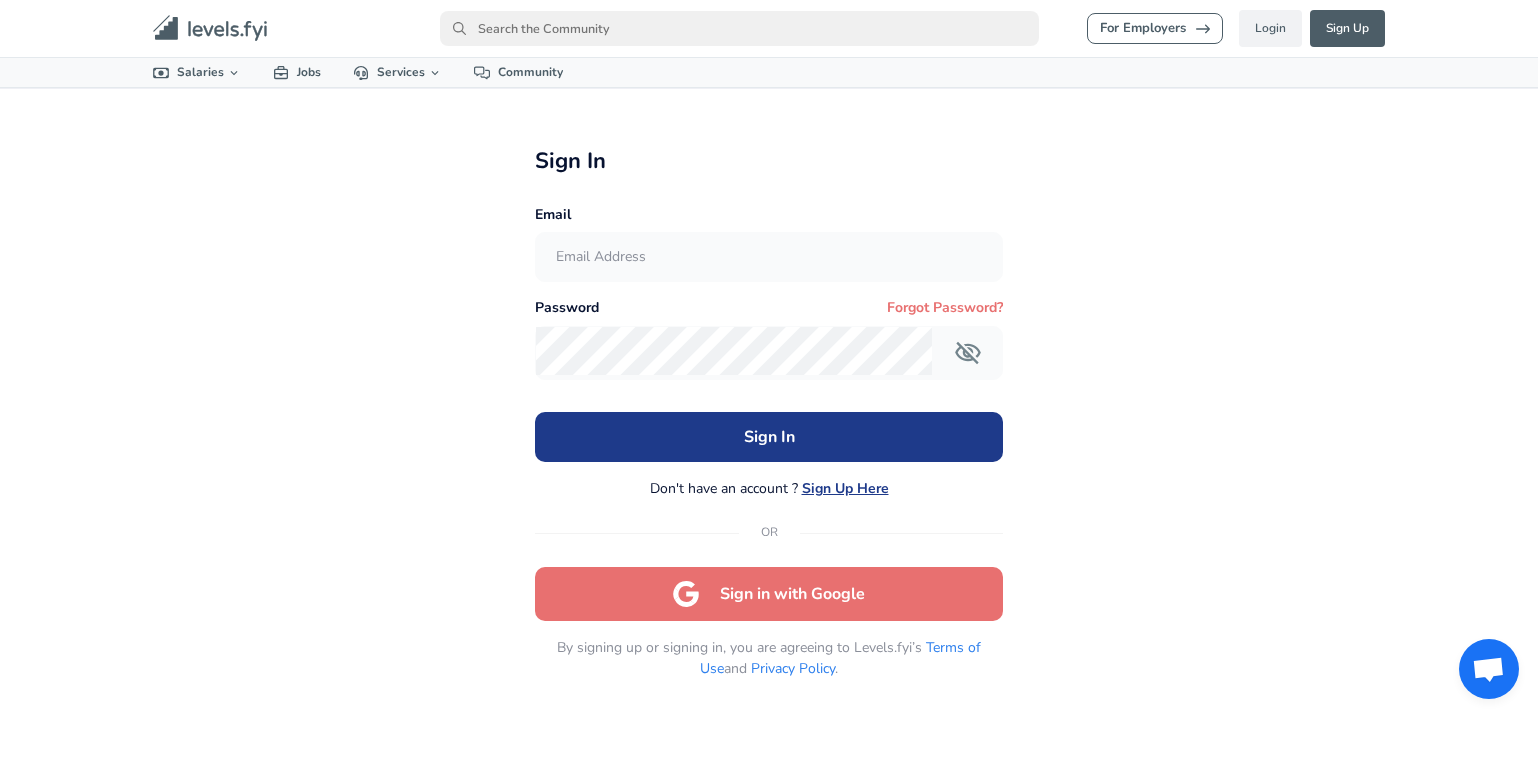 click on "Sign In" at bounding box center (769, 437) 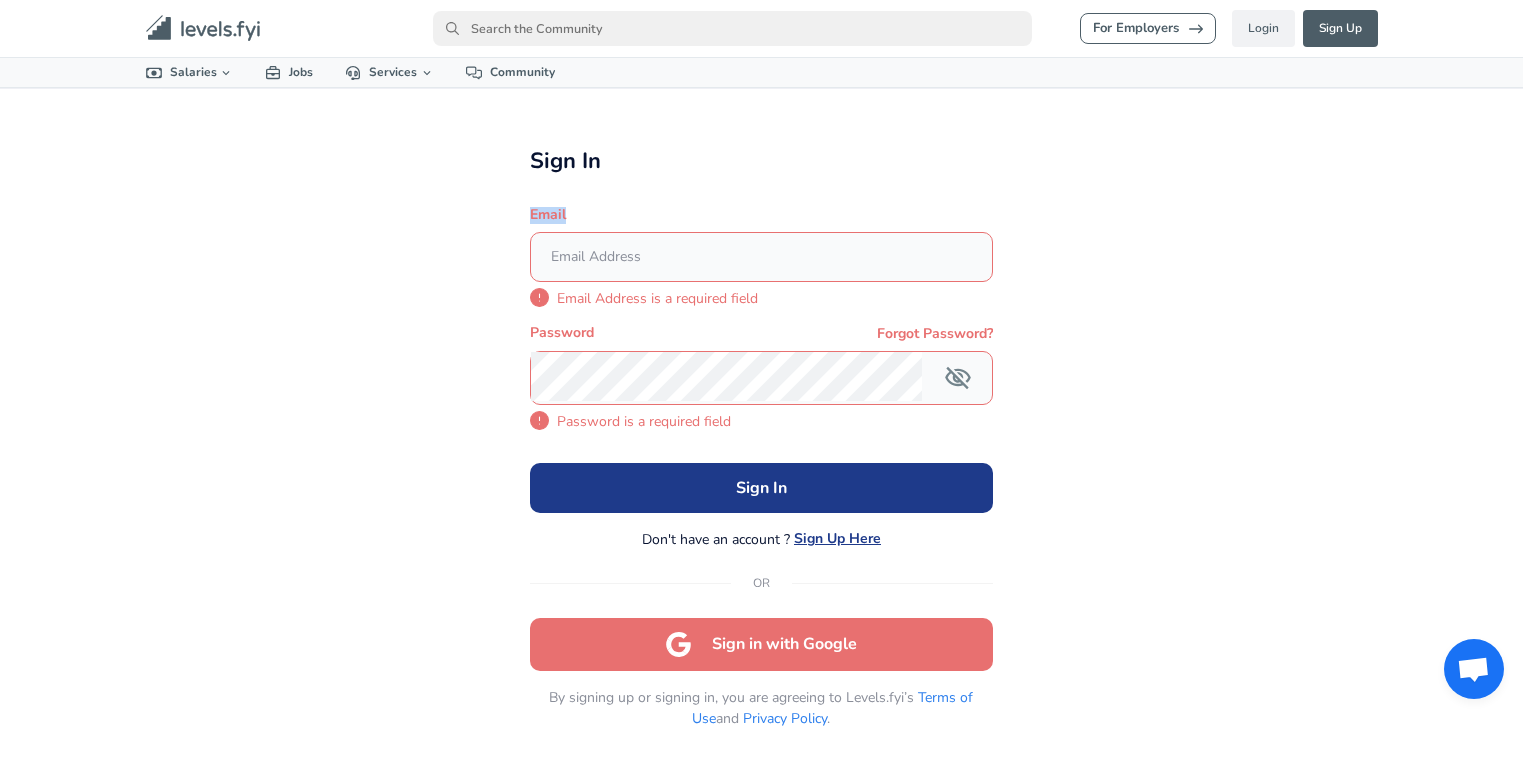 drag, startPoint x: 697, startPoint y: 200, endPoint x: 698, endPoint y: 210, distance: 10.049875 